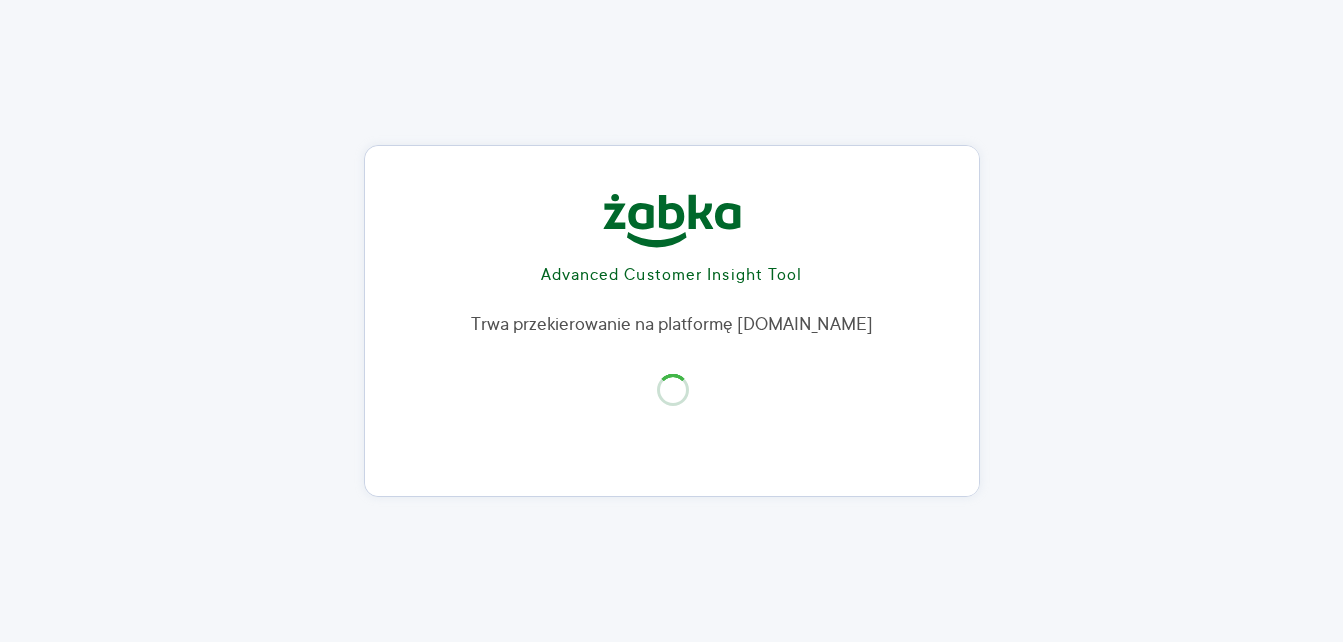 scroll, scrollTop: 0, scrollLeft: 0, axis: both 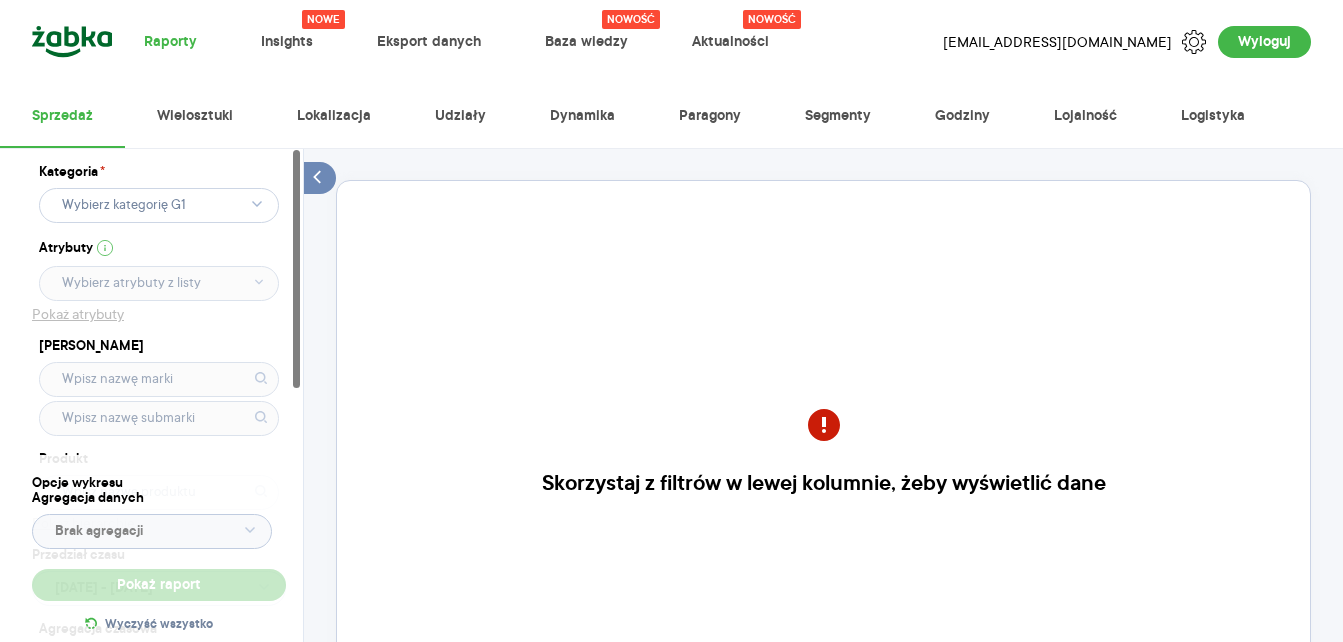 click 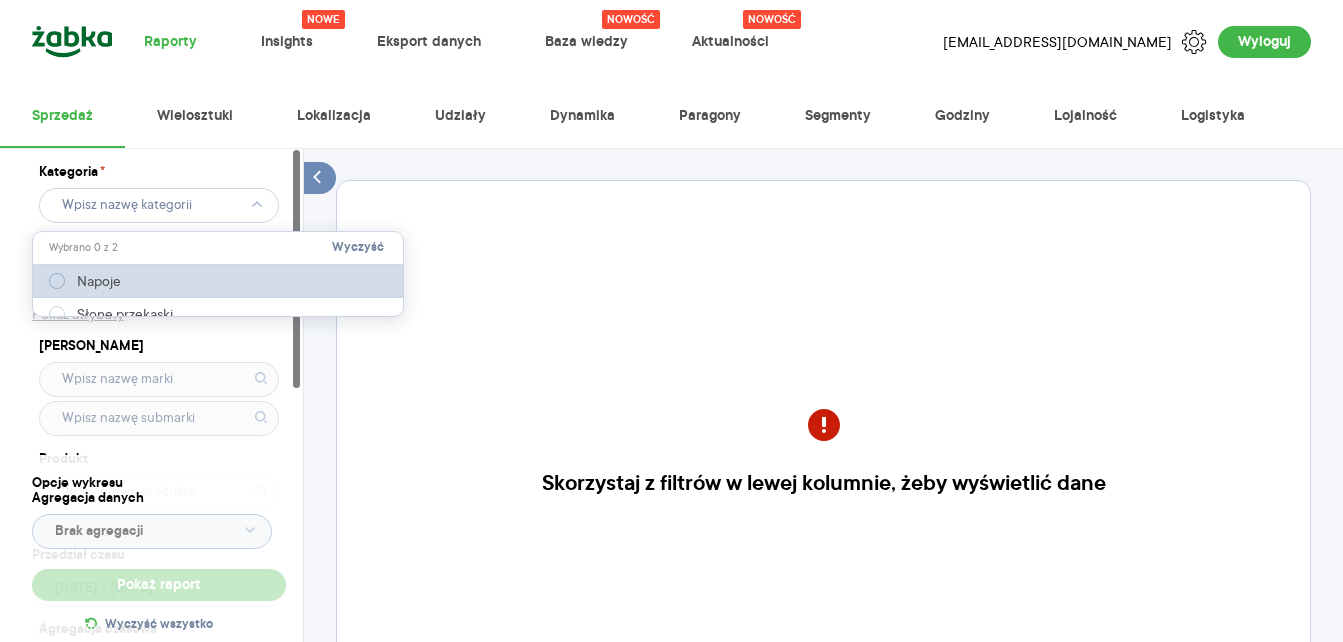 click on "Napoje" at bounding box center [99, 281] 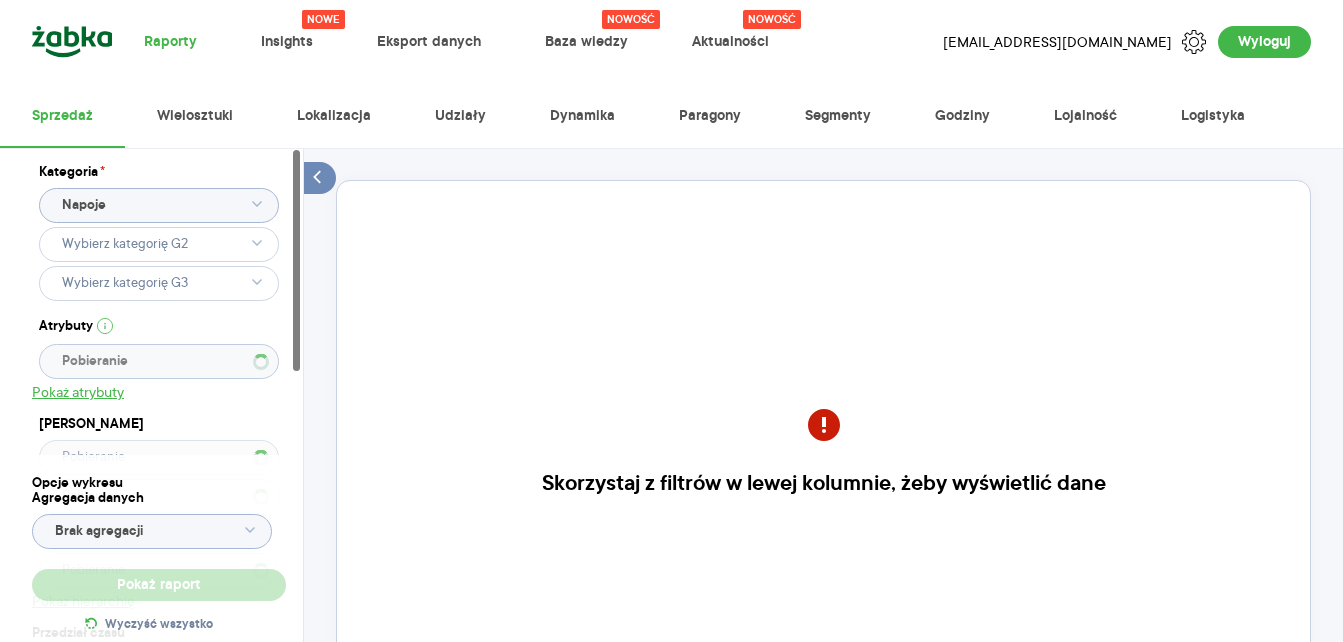 type 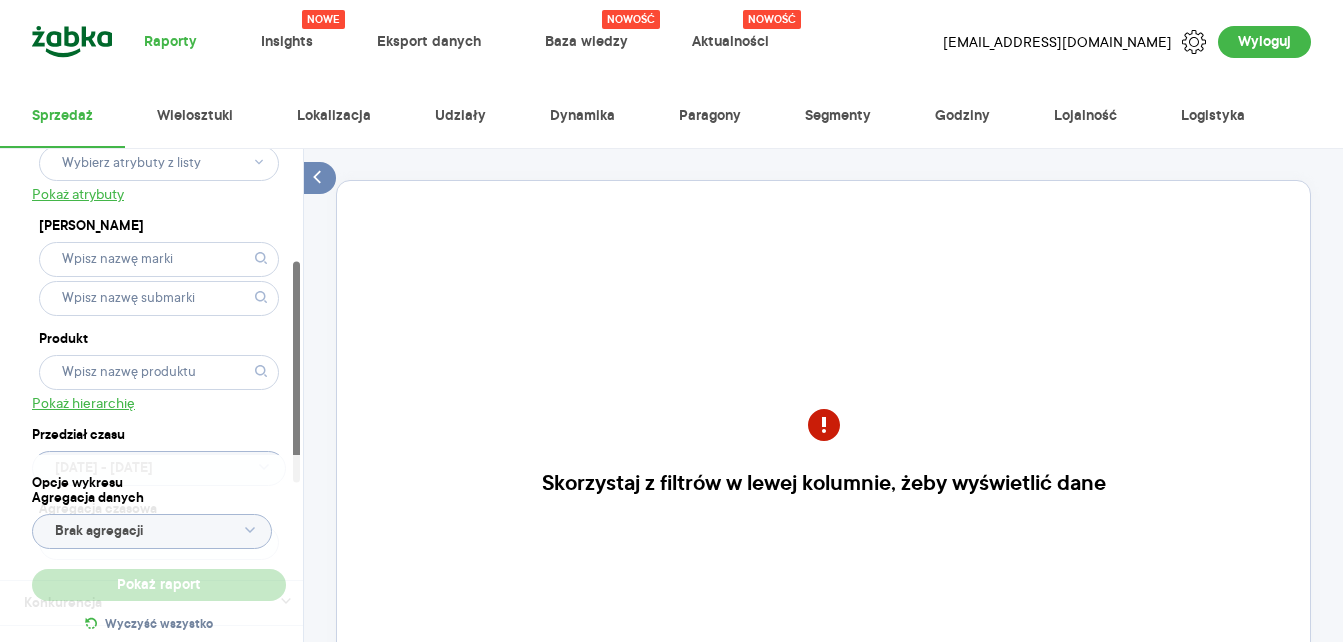 scroll, scrollTop: 300, scrollLeft: 0, axis: vertical 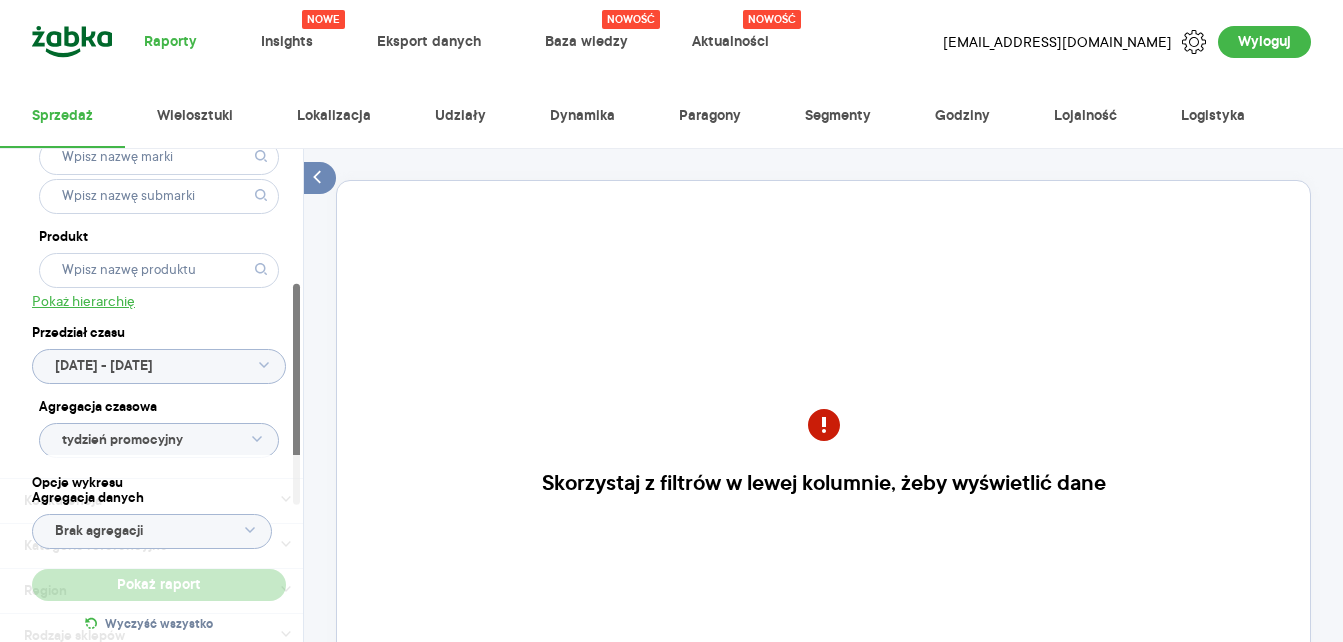 type 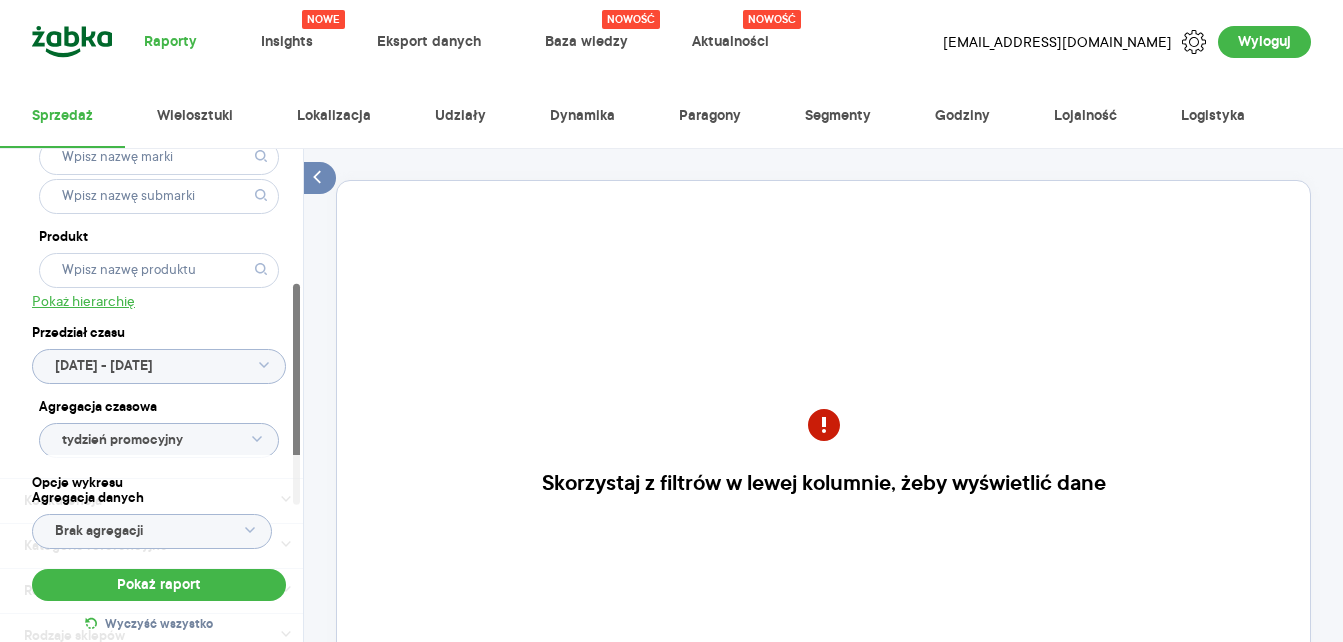 click 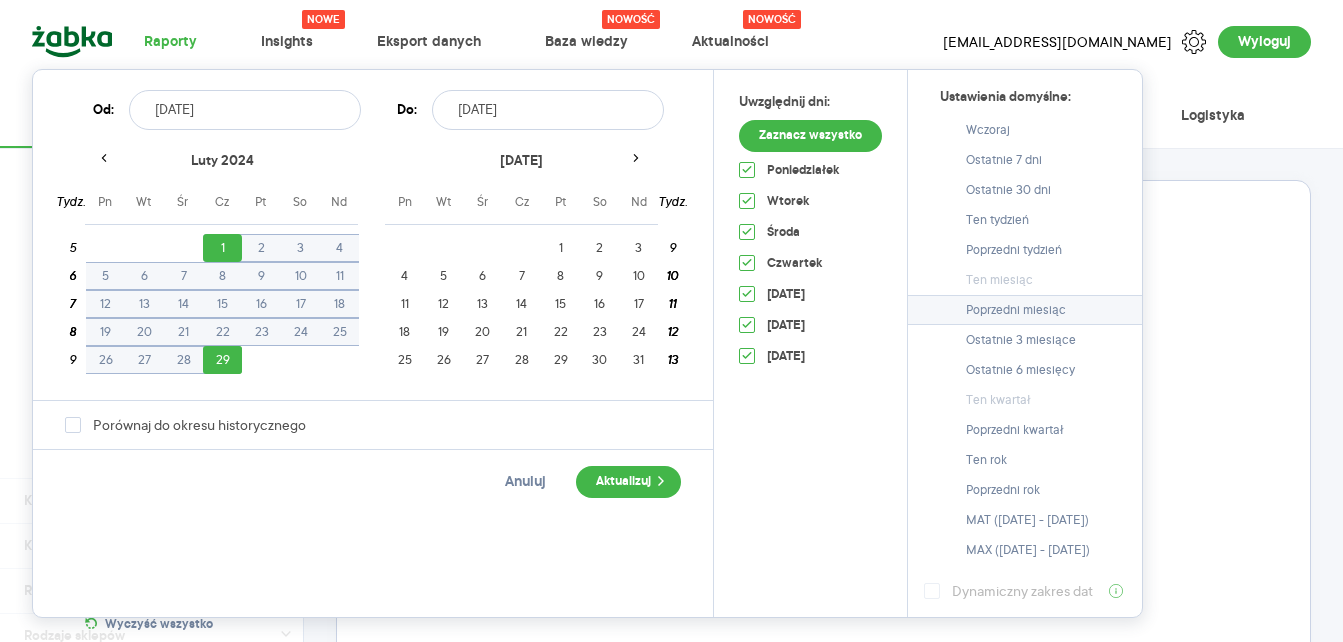 click on "Poprzedni miesiąc" at bounding box center (1016, 310) 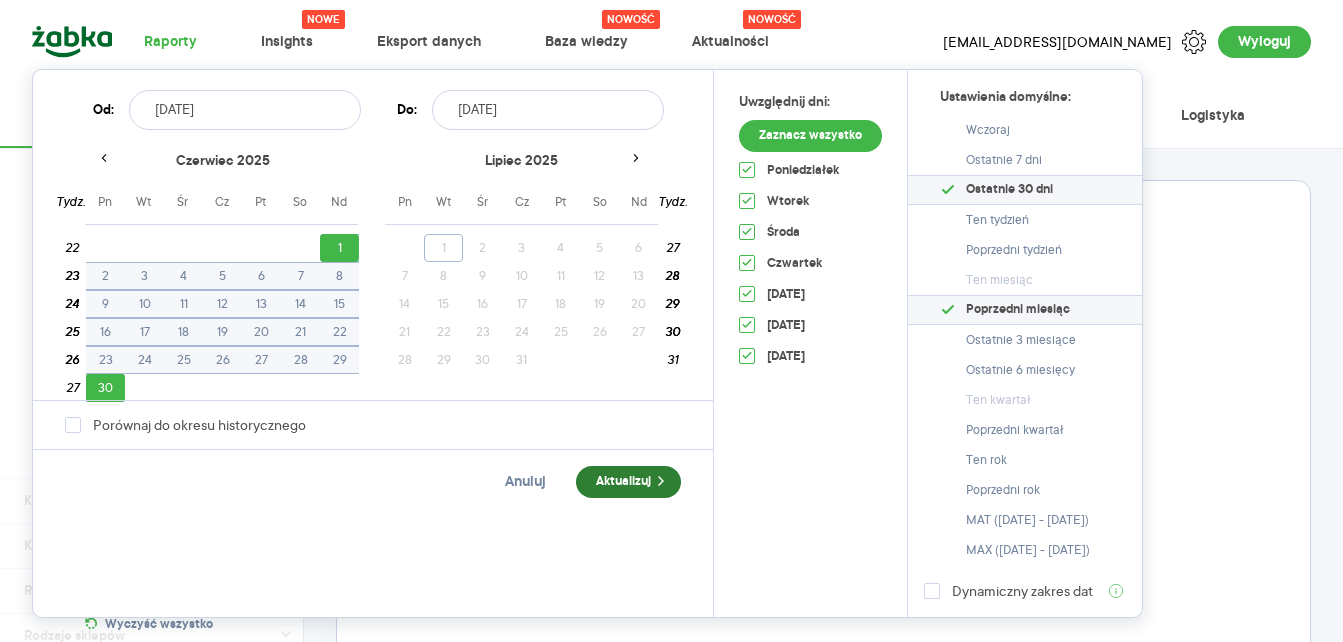click on "Aktualizuj" at bounding box center (628, 482) 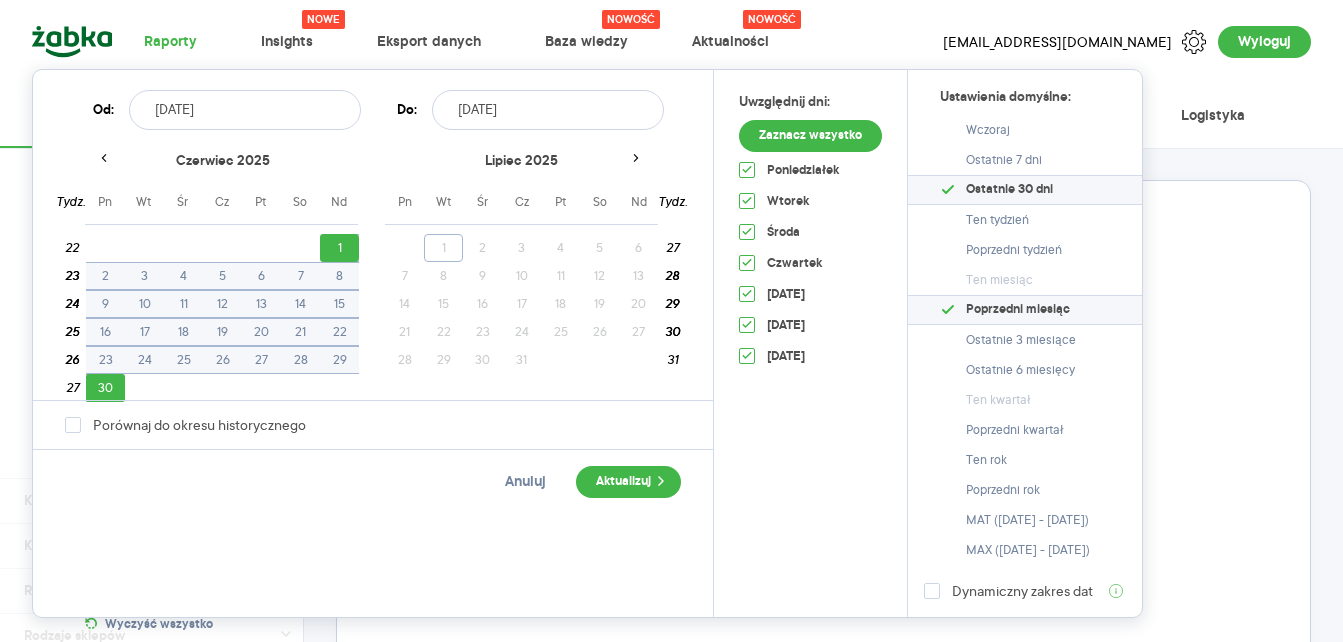 type on "[DATE] - [DATE]" 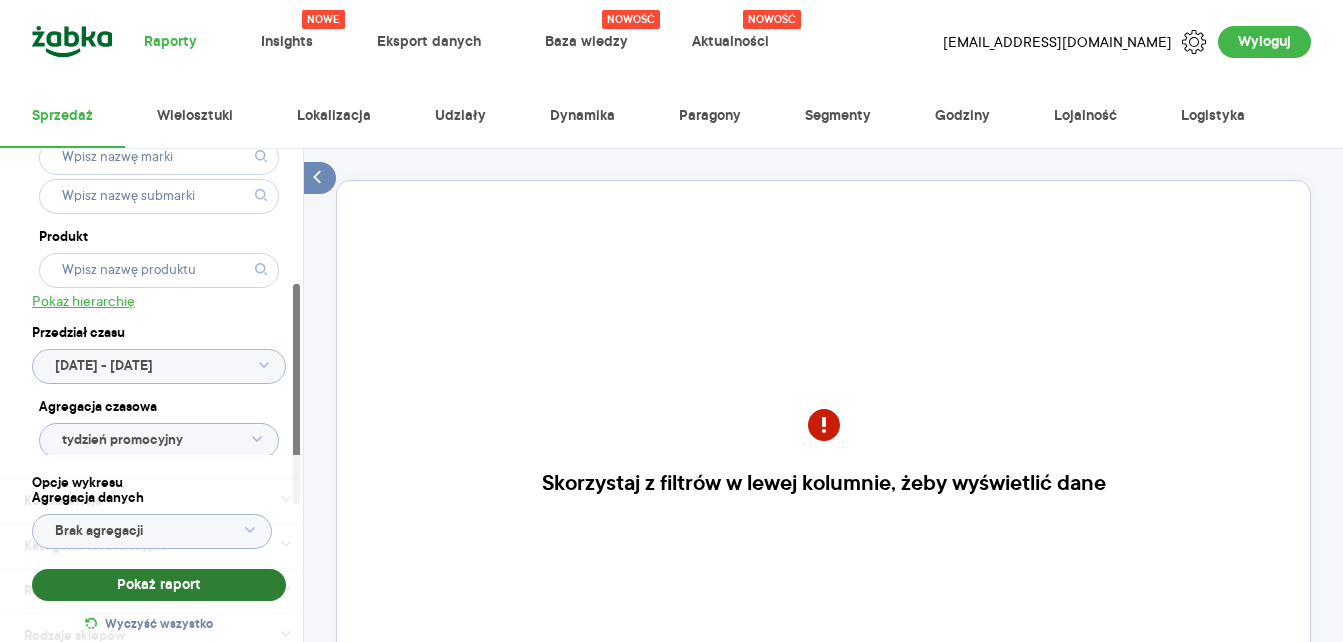 click on "Pokaż raport" at bounding box center (159, 585) 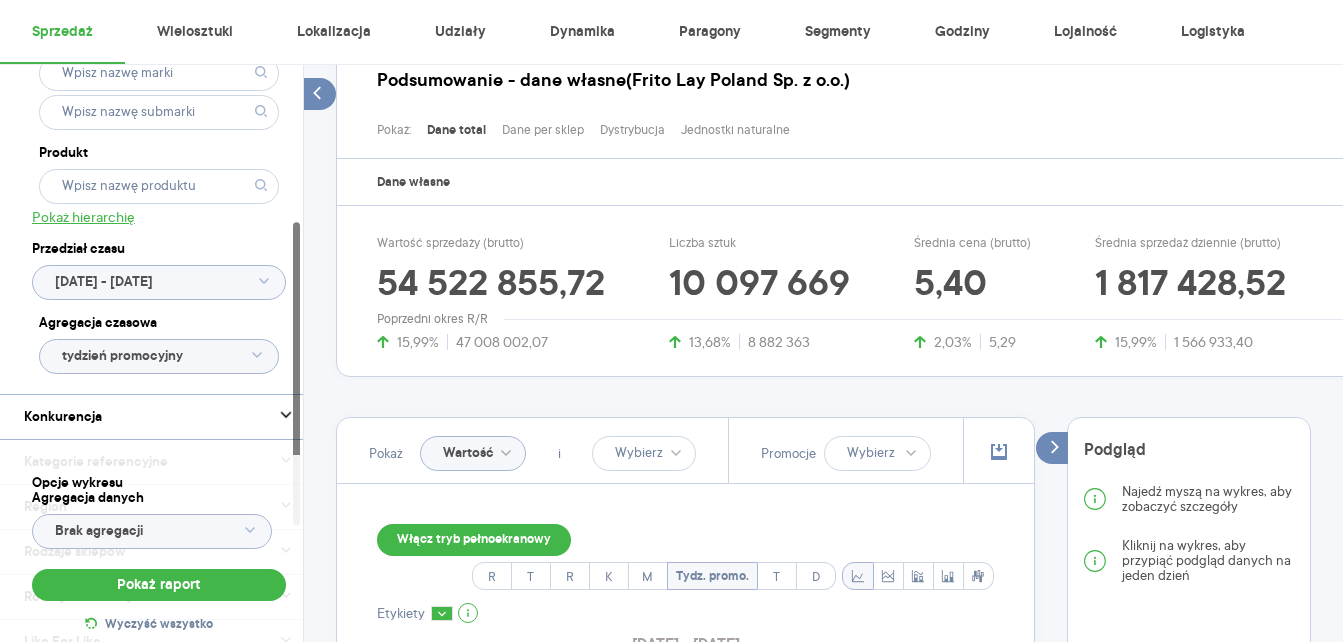 scroll, scrollTop: 200, scrollLeft: 0, axis: vertical 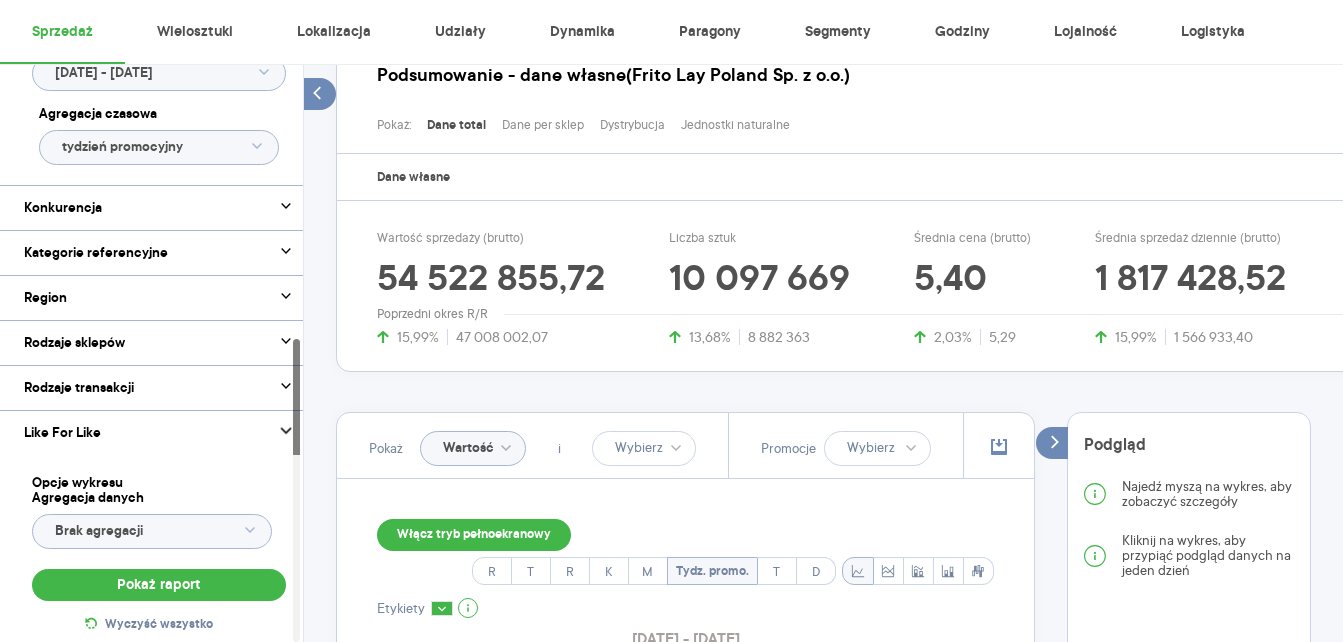 click on "Like For Like" at bounding box center [62, 433] 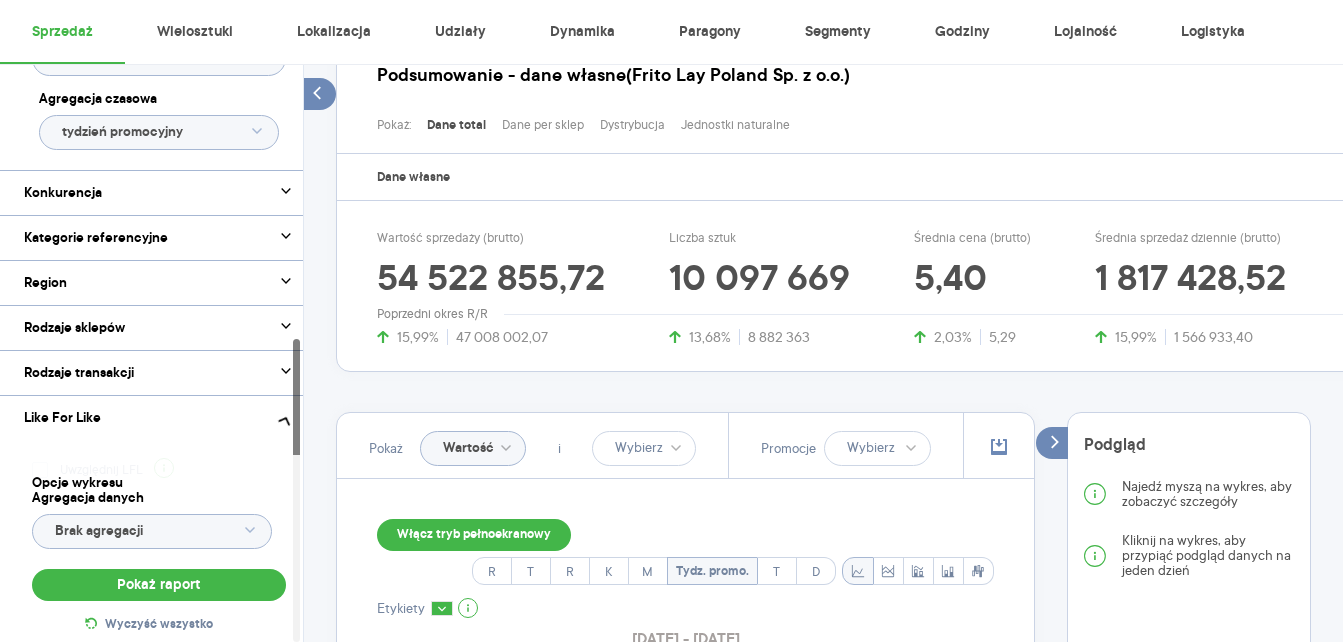 scroll, scrollTop: 584, scrollLeft: 0, axis: vertical 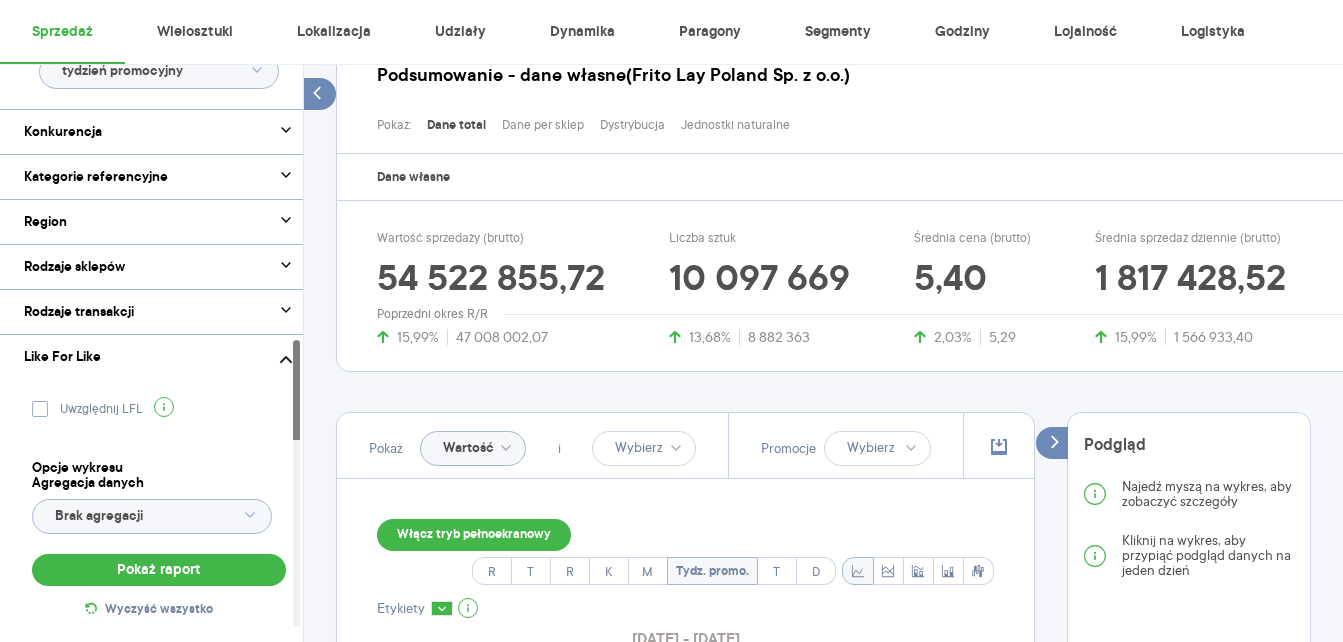 click 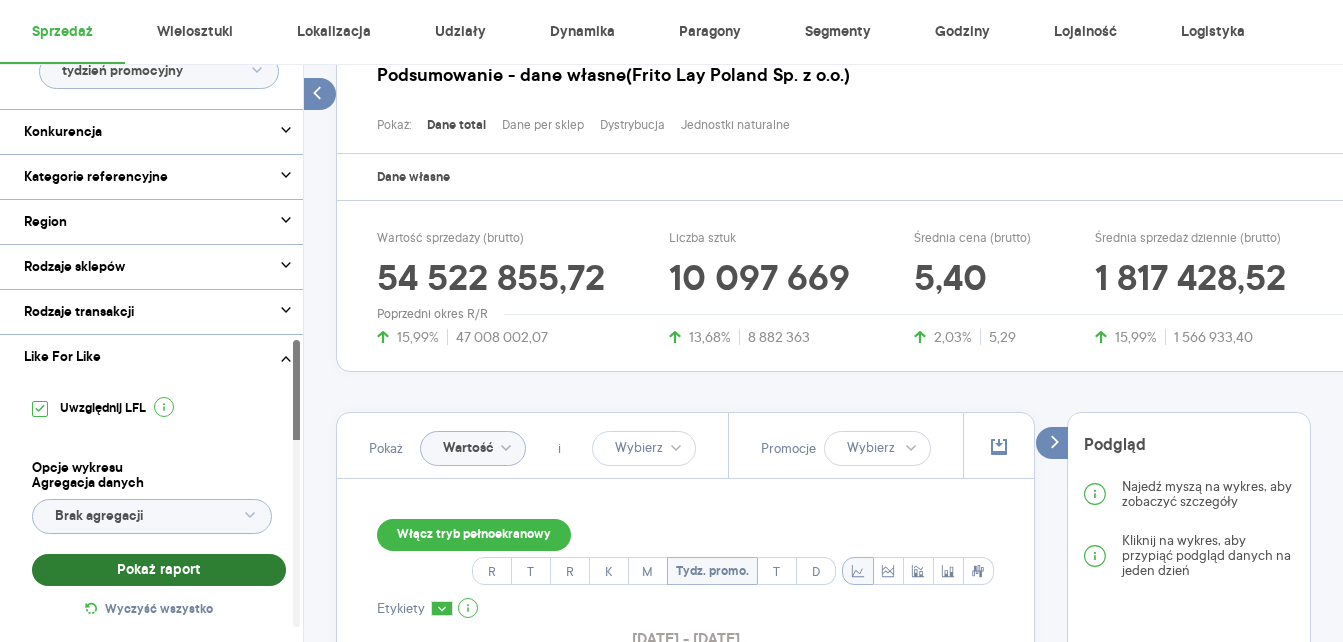 click on "Pokaż raport" at bounding box center (159, 570) 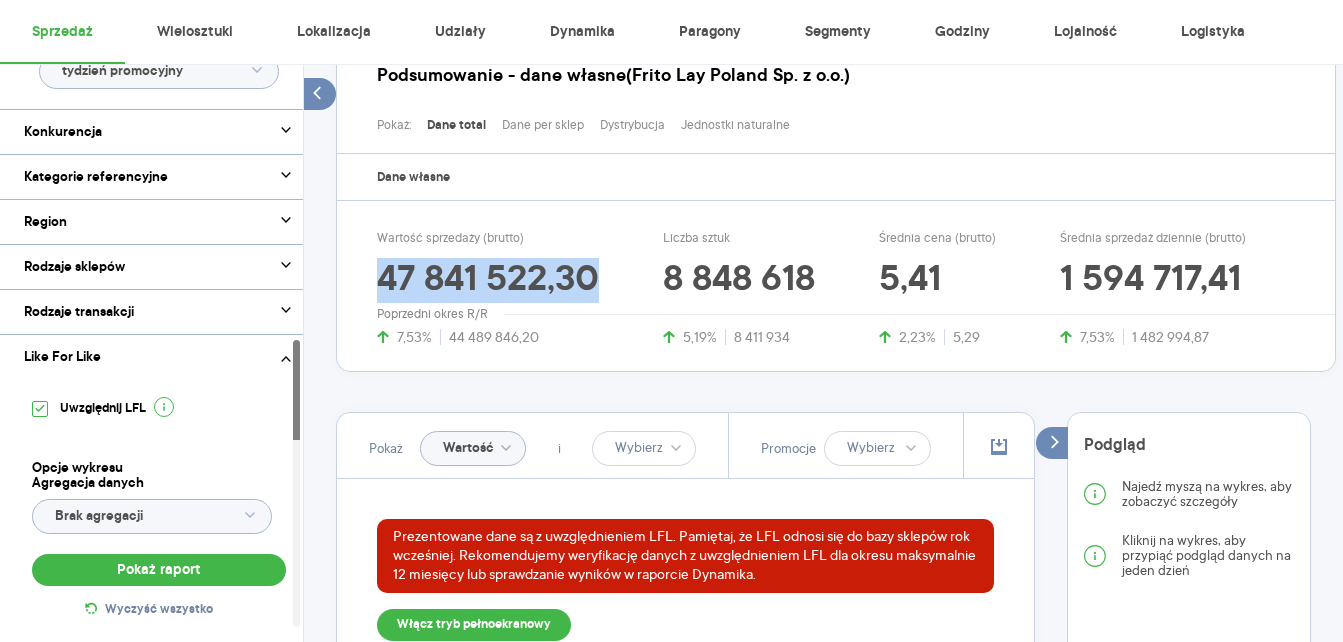 drag, startPoint x: 382, startPoint y: 276, endPoint x: 602, endPoint y: 280, distance: 220.03636 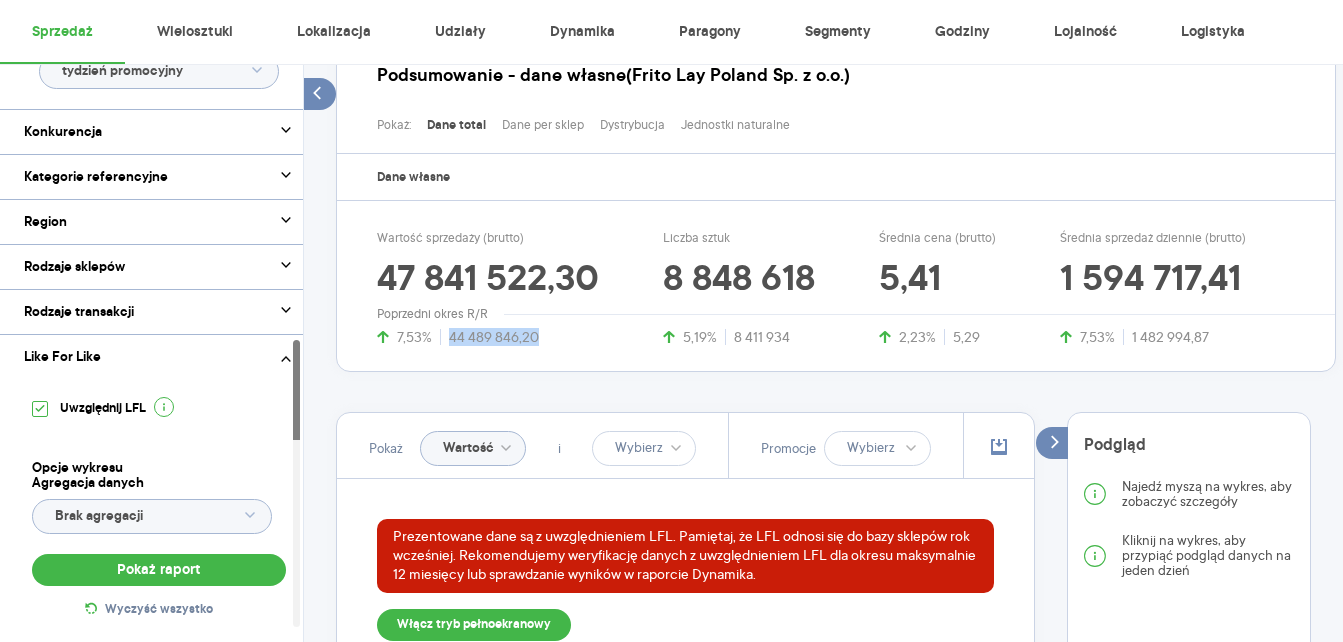 drag, startPoint x: 452, startPoint y: 340, endPoint x: 543, endPoint y: 342, distance: 91.02197 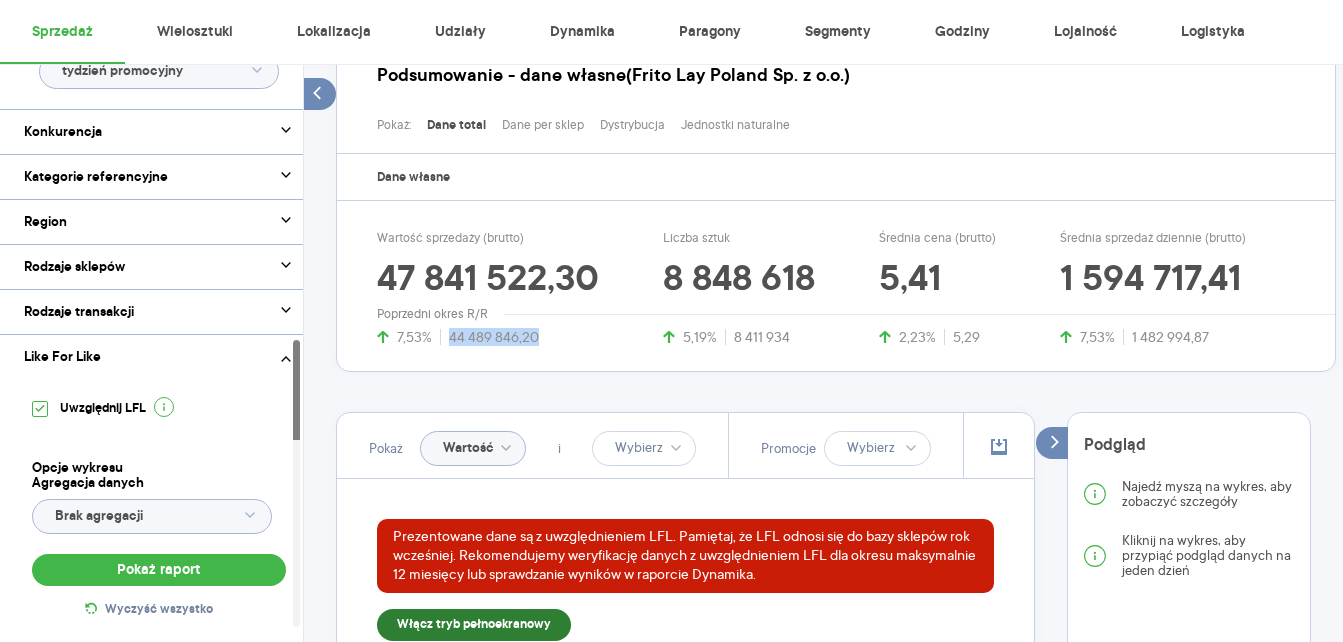 copy on "44 489 846,20" 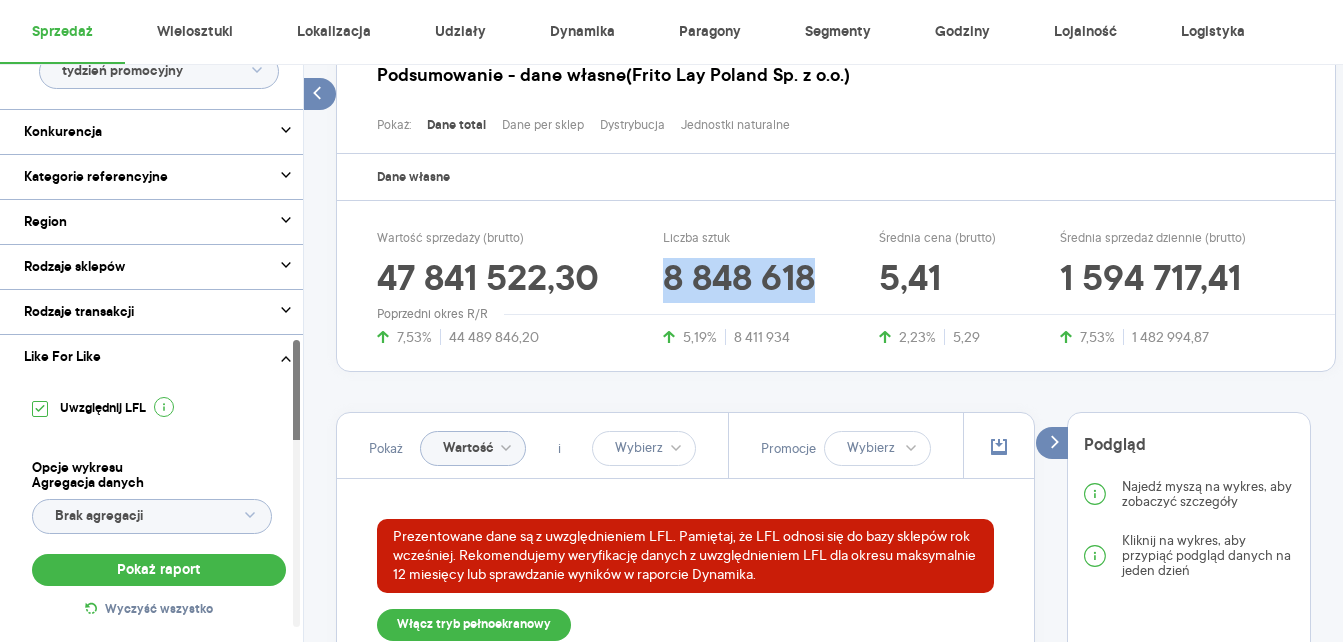drag, startPoint x: 670, startPoint y: 287, endPoint x: 811, endPoint y: 287, distance: 141 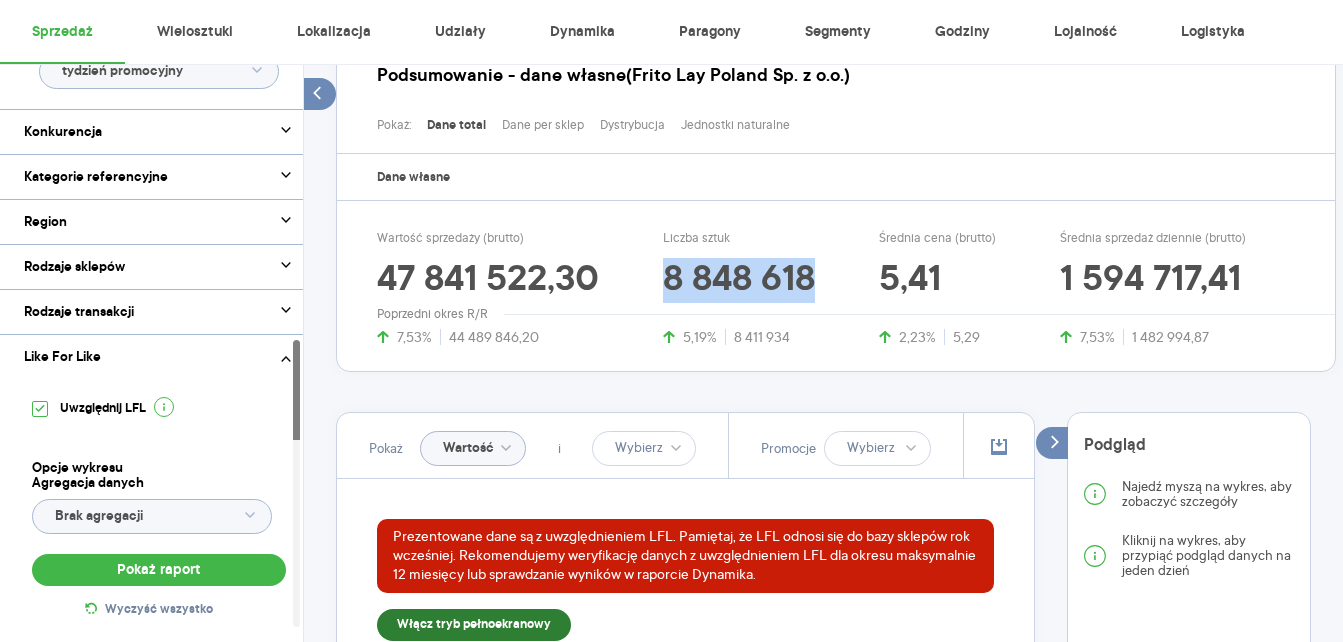 copy on "8 848 618" 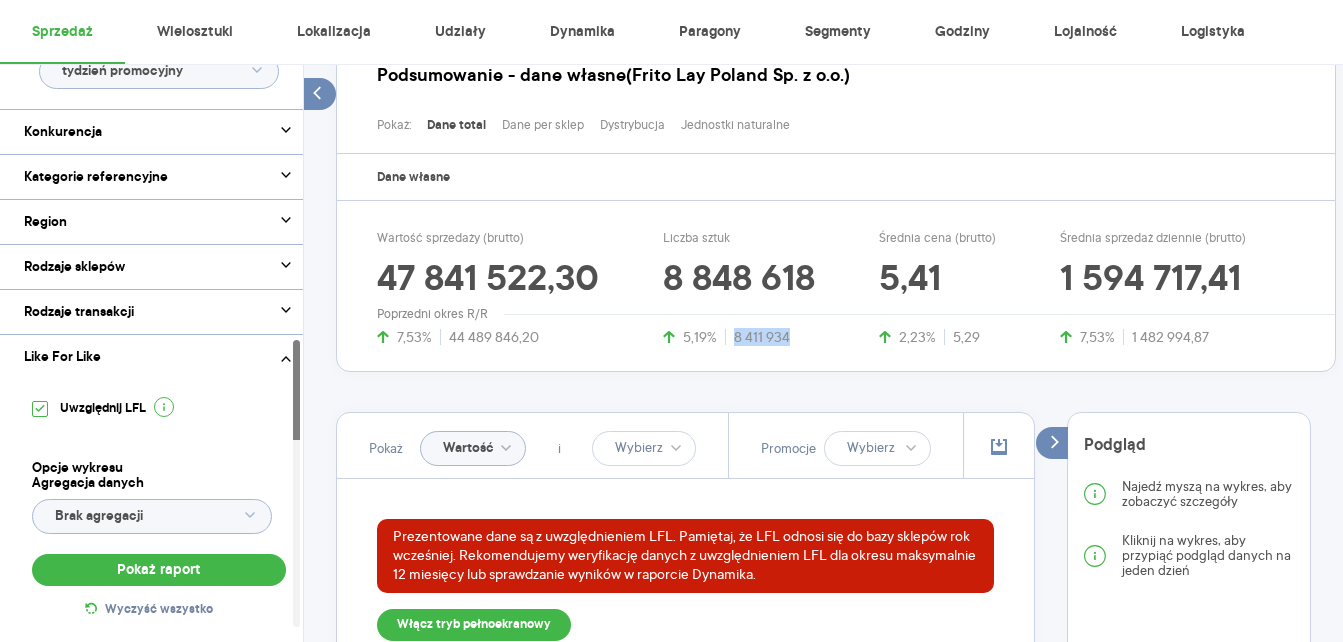 drag, startPoint x: 737, startPoint y: 337, endPoint x: 795, endPoint y: 338, distance: 58.00862 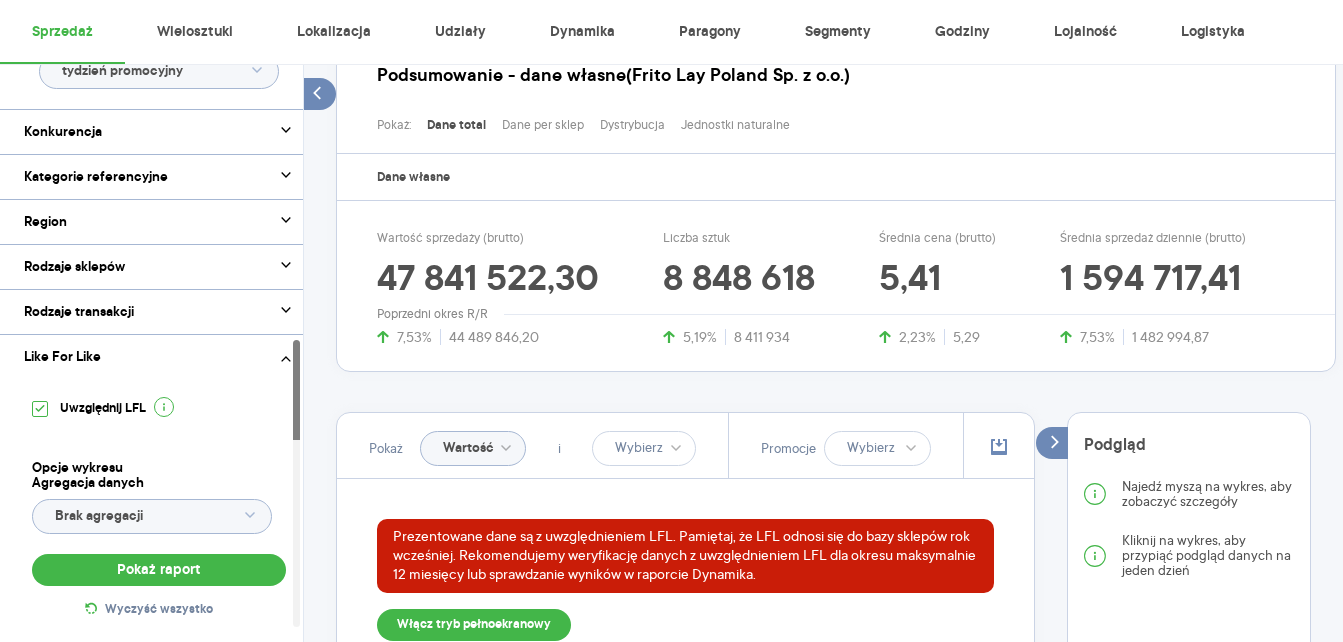 drag, startPoint x: 50, startPoint y: 389, endPoint x: 189, endPoint y: 467, distance: 159.38947 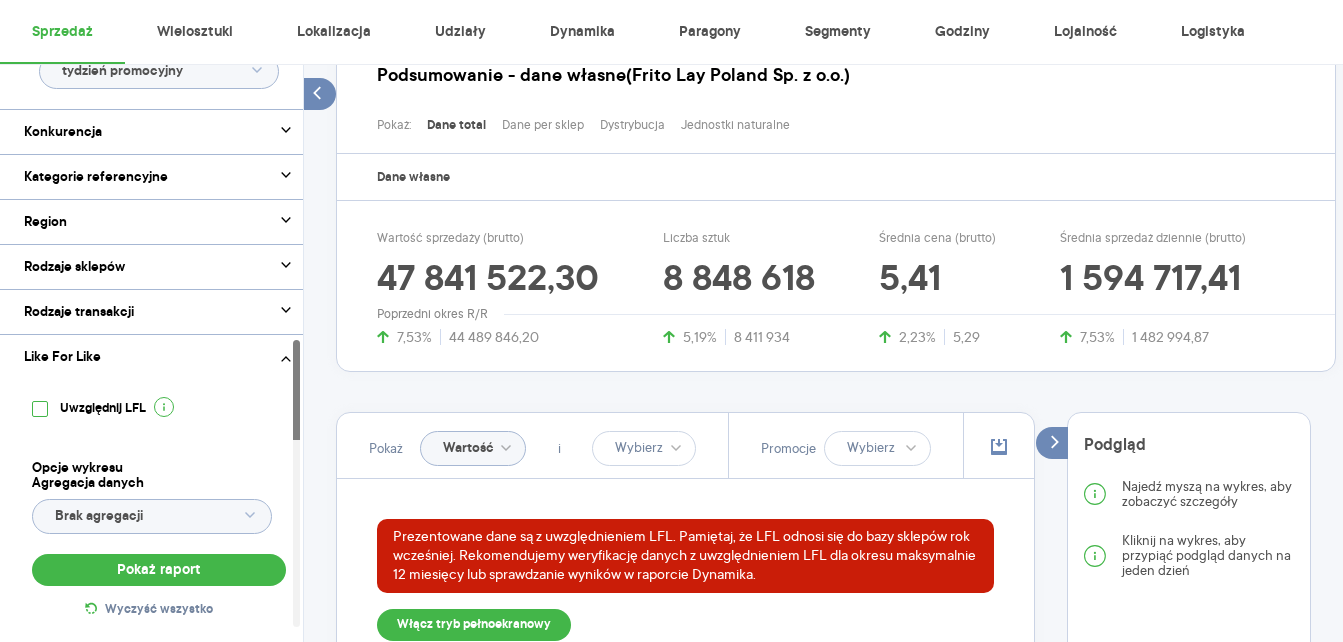 checkbox on "false" 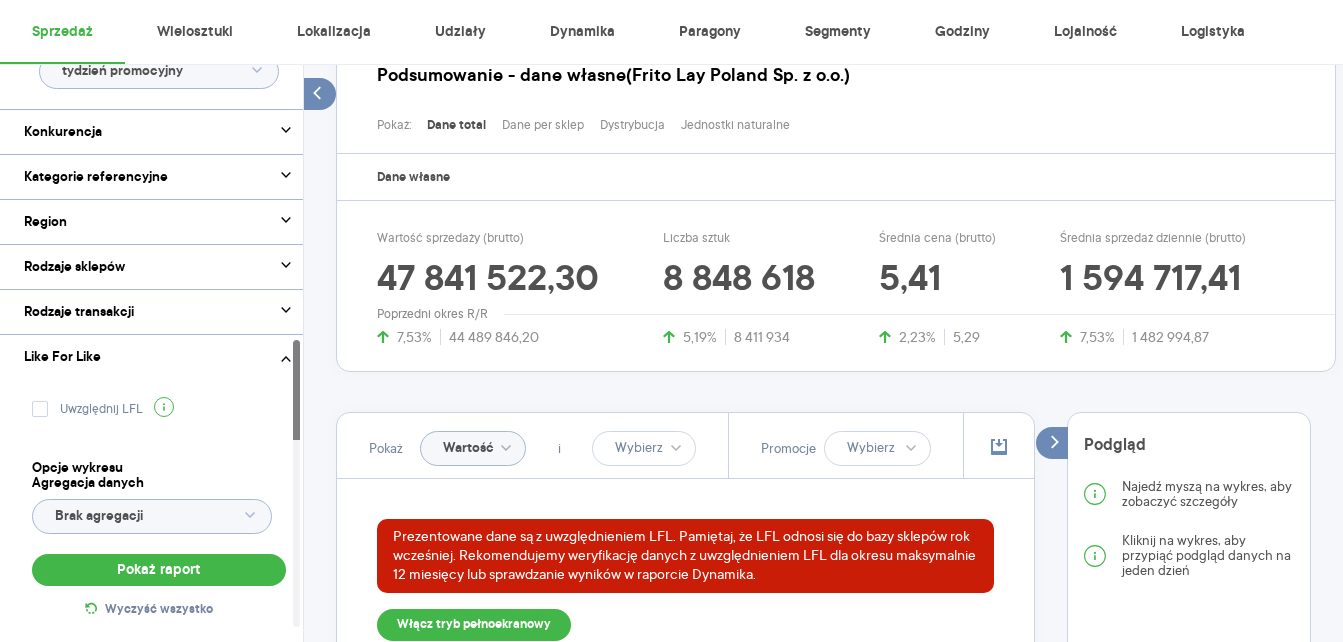 click on "Opcje wykresu Agregacja danych Brak agregacji Pokaż raport Wyczyść wszystko" at bounding box center [159, 541] 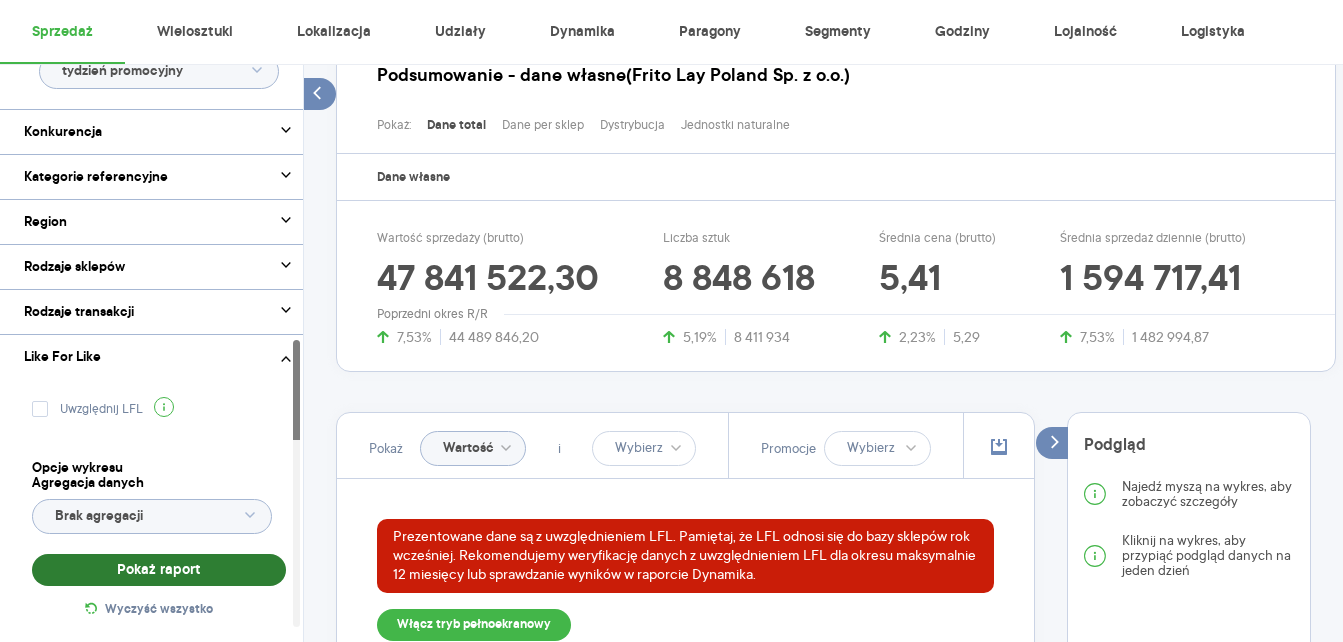 click on "Pokaż raport" at bounding box center [159, 570] 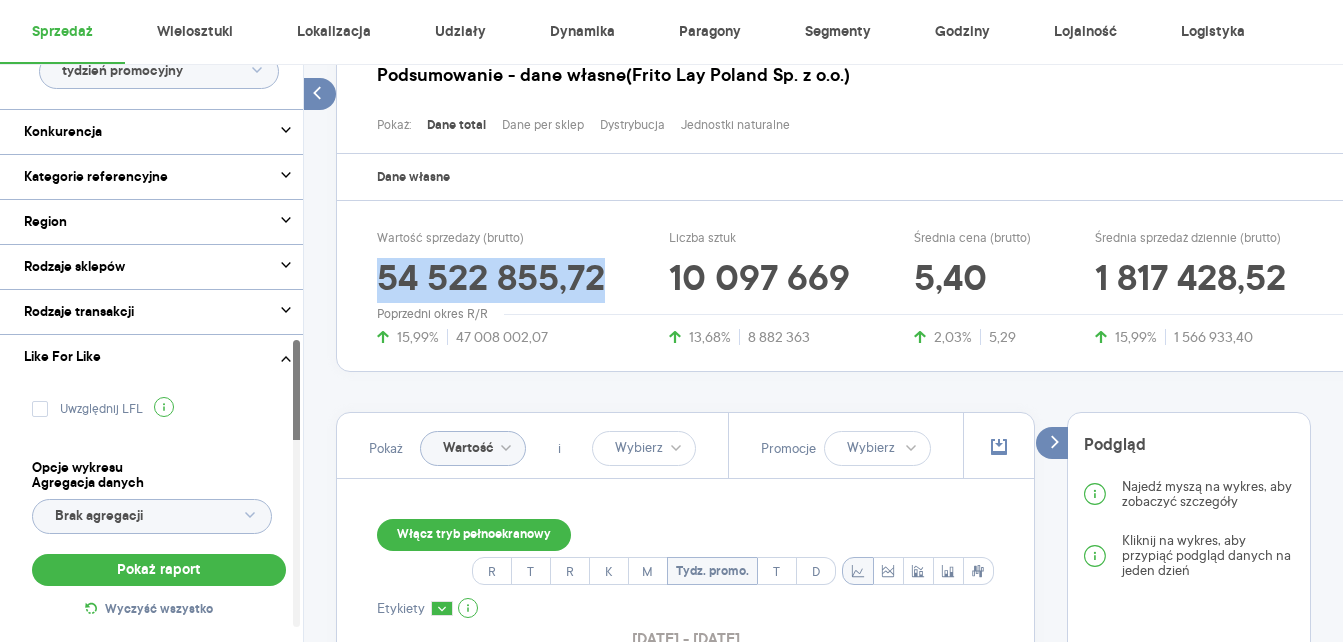 drag, startPoint x: 400, startPoint y: 285, endPoint x: 610, endPoint y: 287, distance: 210.00952 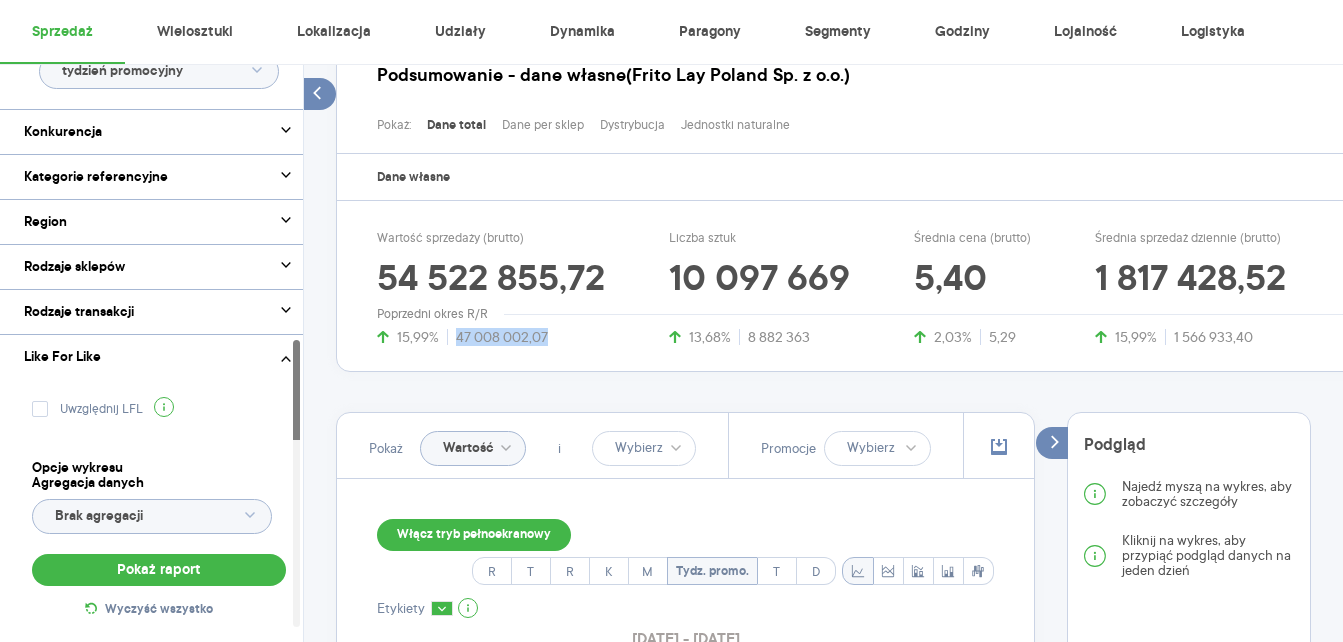 drag, startPoint x: 478, startPoint y: 337, endPoint x: 546, endPoint y: 338, distance: 68.007355 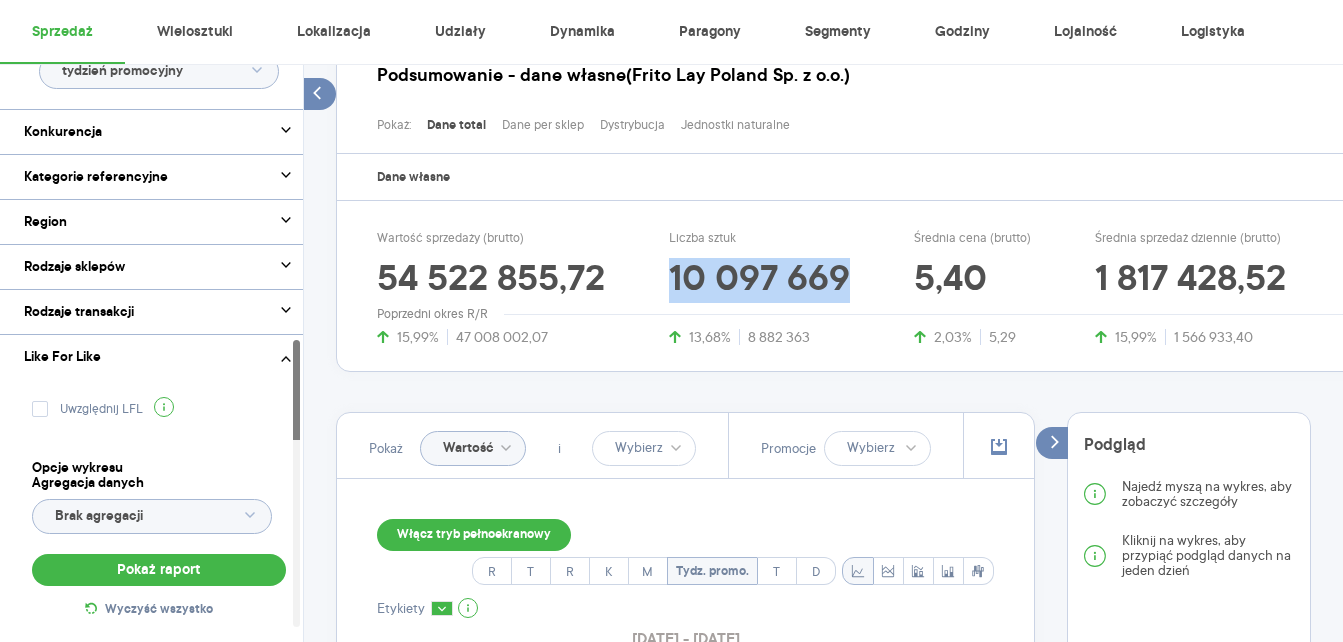 drag, startPoint x: 669, startPoint y: 284, endPoint x: 844, endPoint y: 285, distance: 175.00285 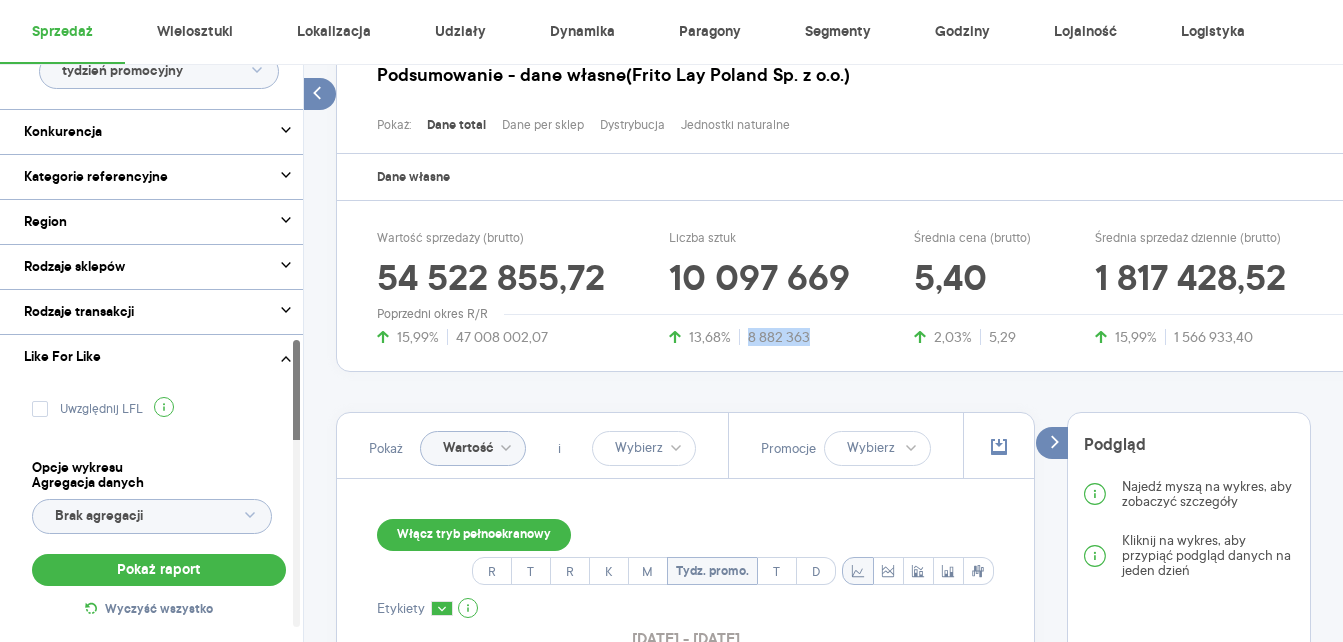 drag, startPoint x: 748, startPoint y: 337, endPoint x: 832, endPoint y: 338, distance: 84.00595 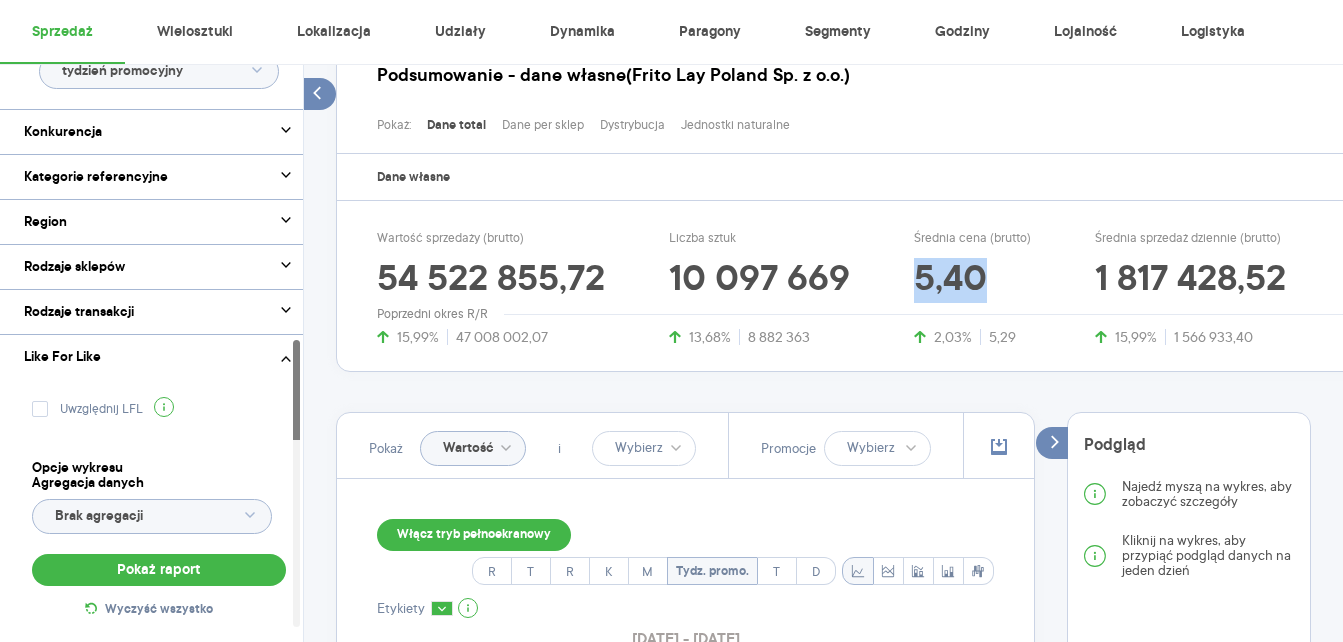 drag, startPoint x: 919, startPoint y: 280, endPoint x: 979, endPoint y: 288, distance: 60.530983 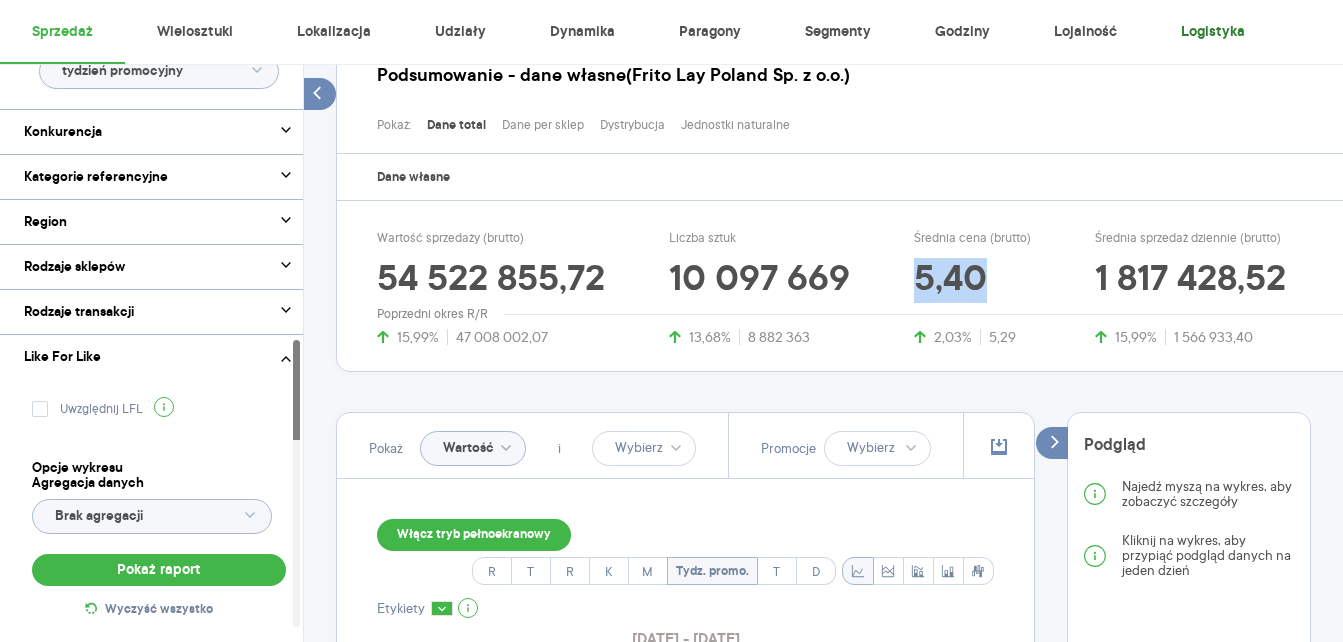 copy on "5,40" 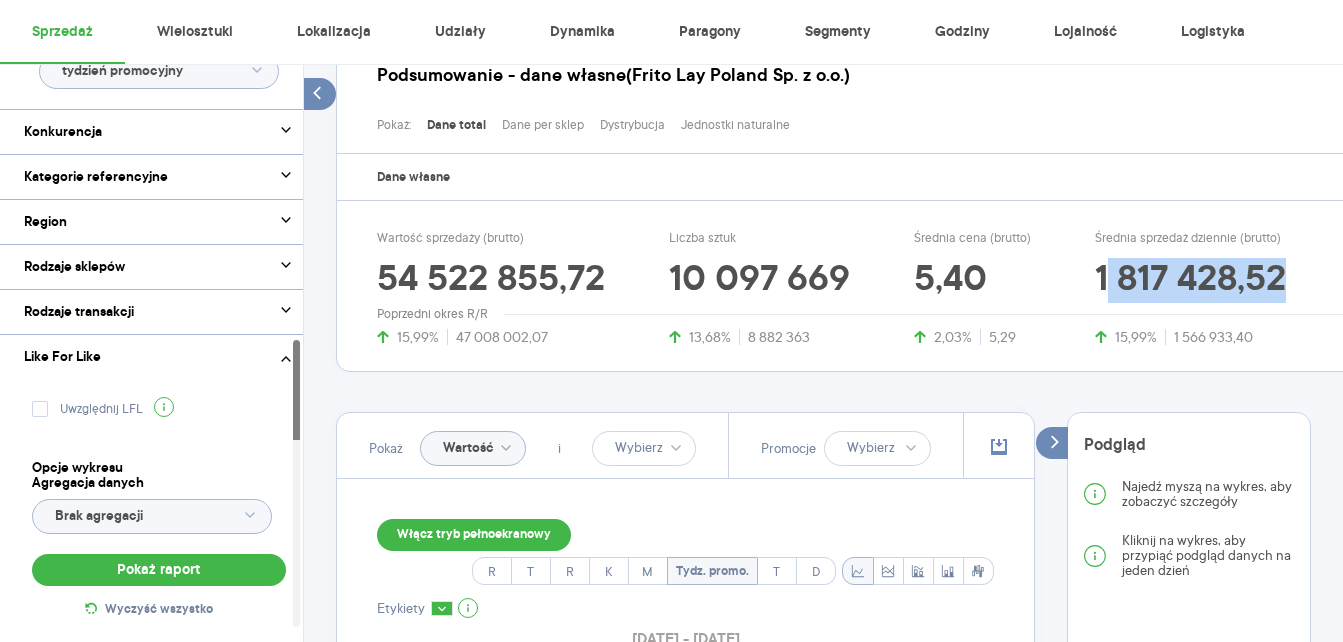 drag, startPoint x: 1102, startPoint y: 281, endPoint x: 1282, endPoint y: 277, distance: 180.04443 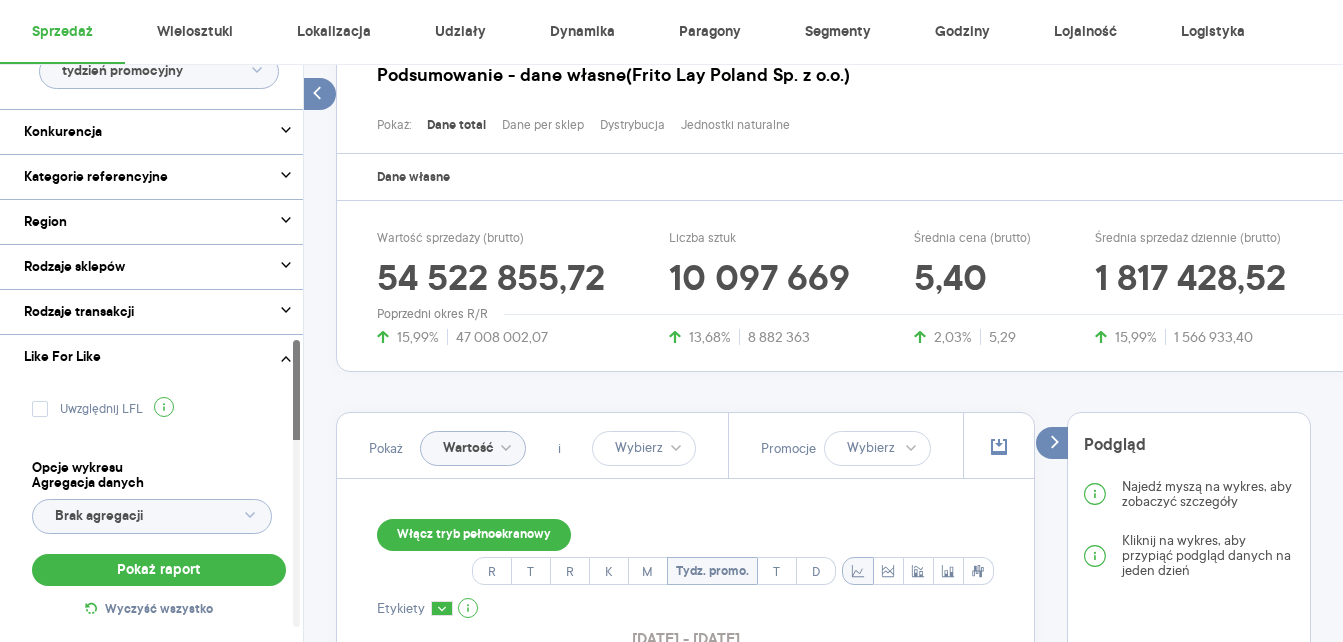 click on "Wartość sprzedaży (brutto) 54 522 855,72 15,99% 47 008 002,07 Liczba sztuk 10 097 669 13,68% 8 882 363 Średnia cena (brutto) 5,40 2,03% 5,29 Średnia sprzedaż dziennie (brutto) 1 817 428,52 15,99% 1 566 933,40" at bounding box center (863, 288) 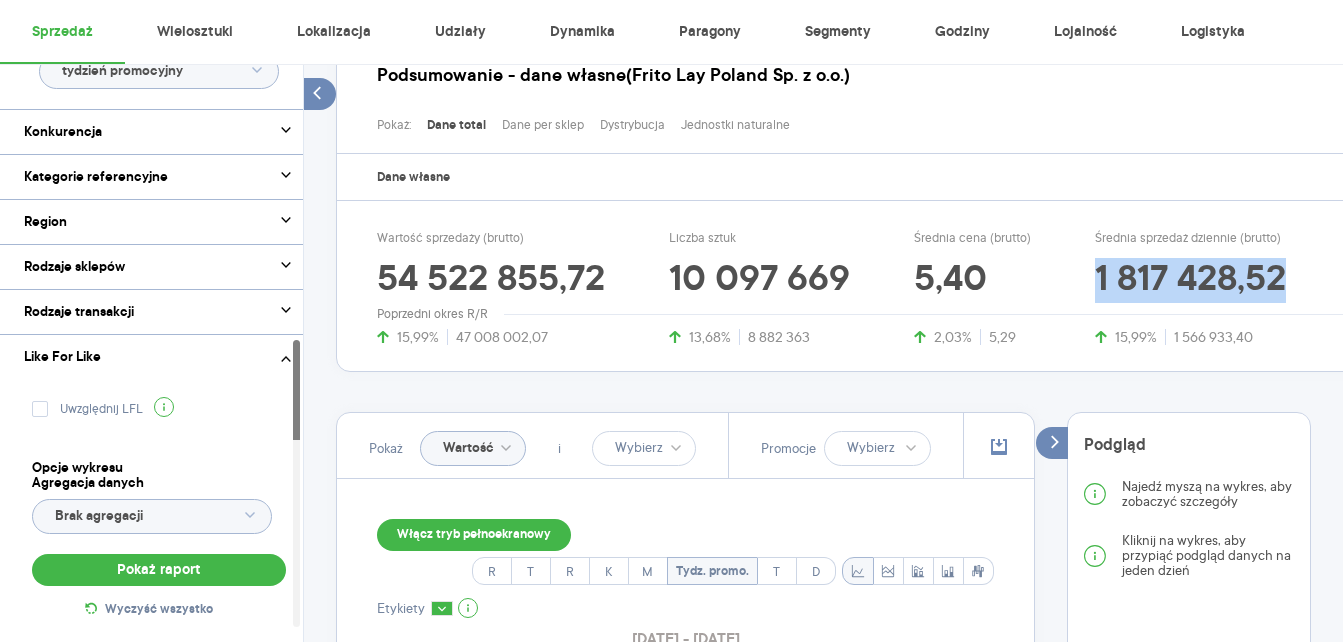 drag, startPoint x: 1081, startPoint y: 273, endPoint x: 1288, endPoint y: 274, distance: 207.00241 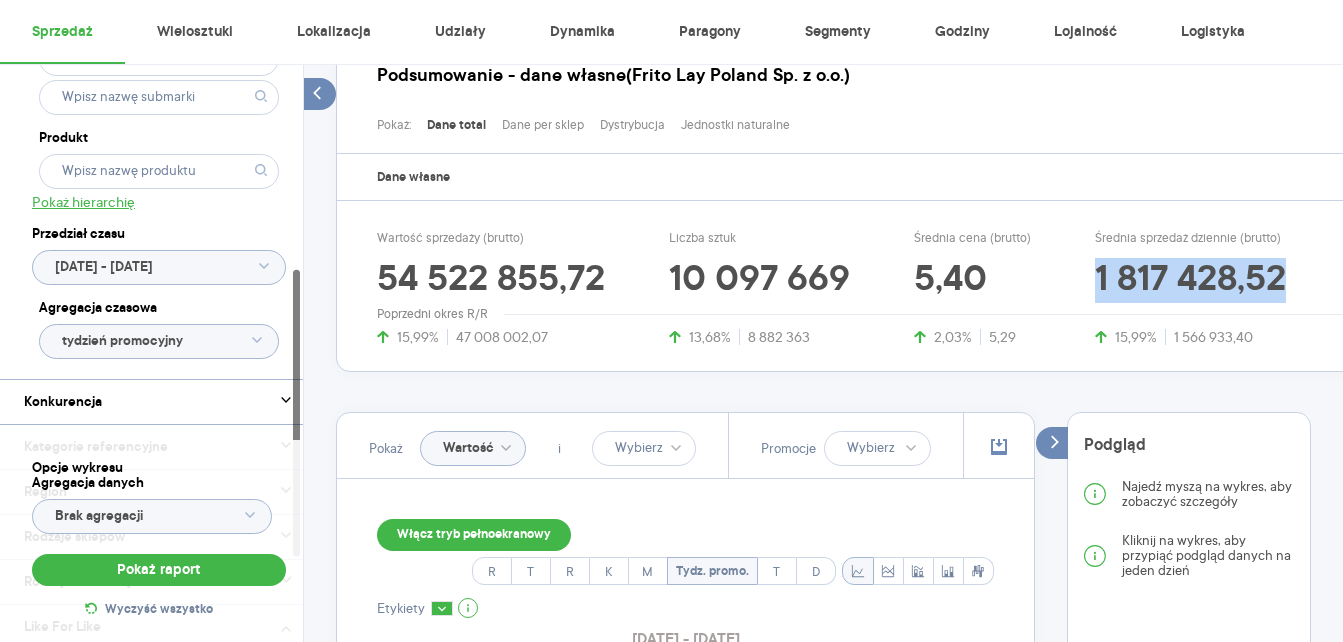 scroll, scrollTop: 185, scrollLeft: 0, axis: vertical 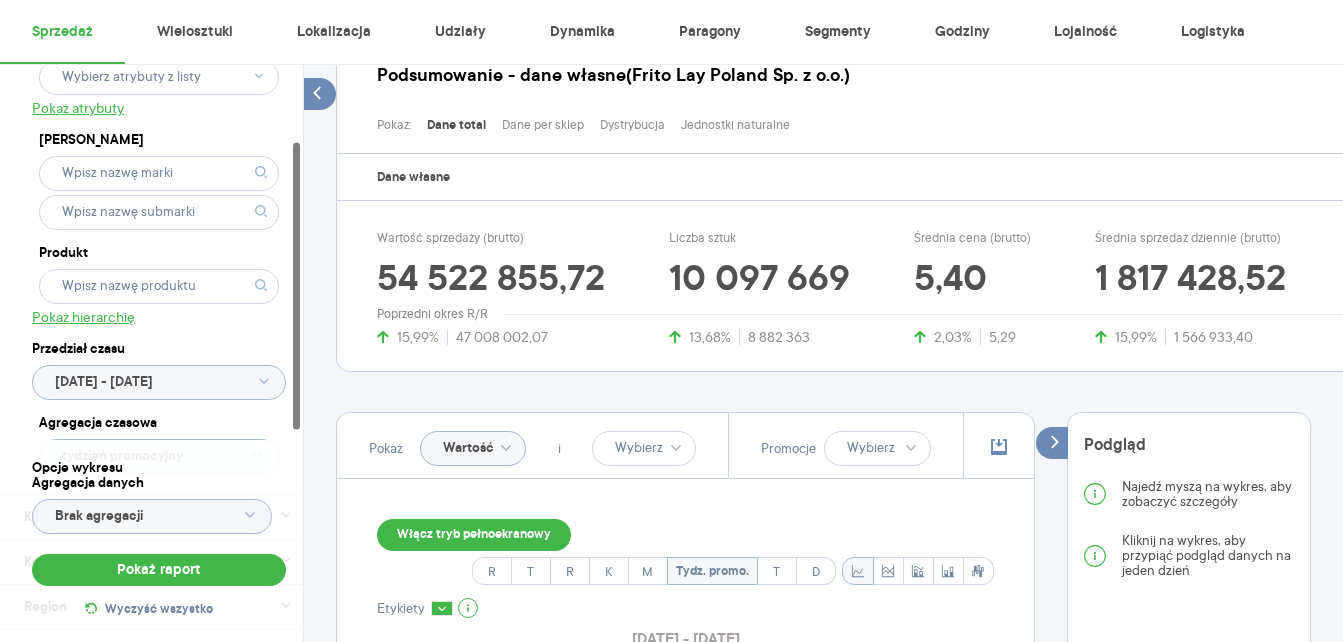 click 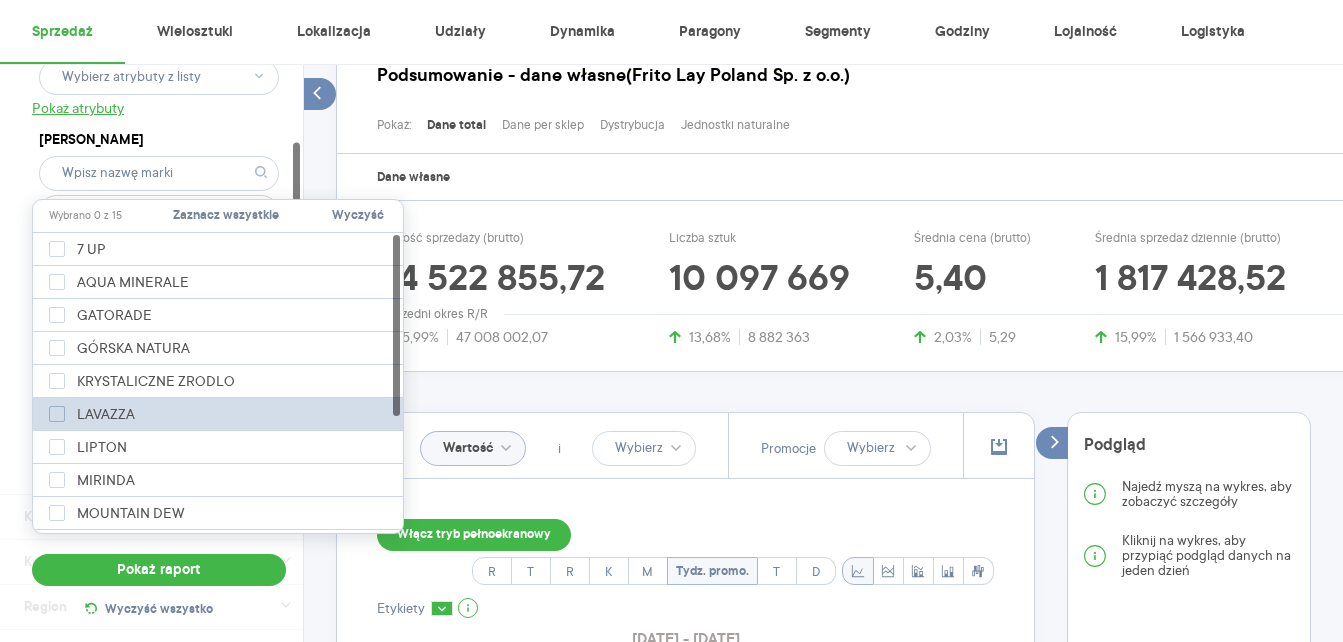 click on "LAVAZZA" at bounding box center [106, 414] 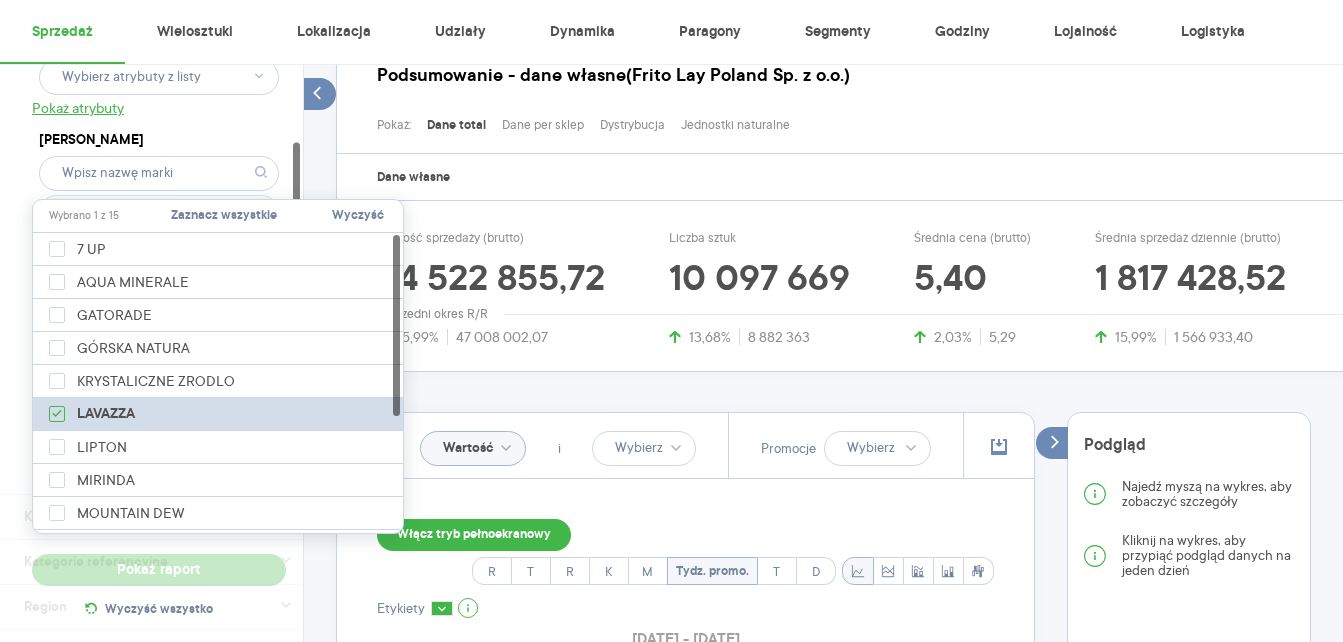 drag, startPoint x: 69, startPoint y: 402, endPoint x: 89, endPoint y: 425, distance: 30.479502 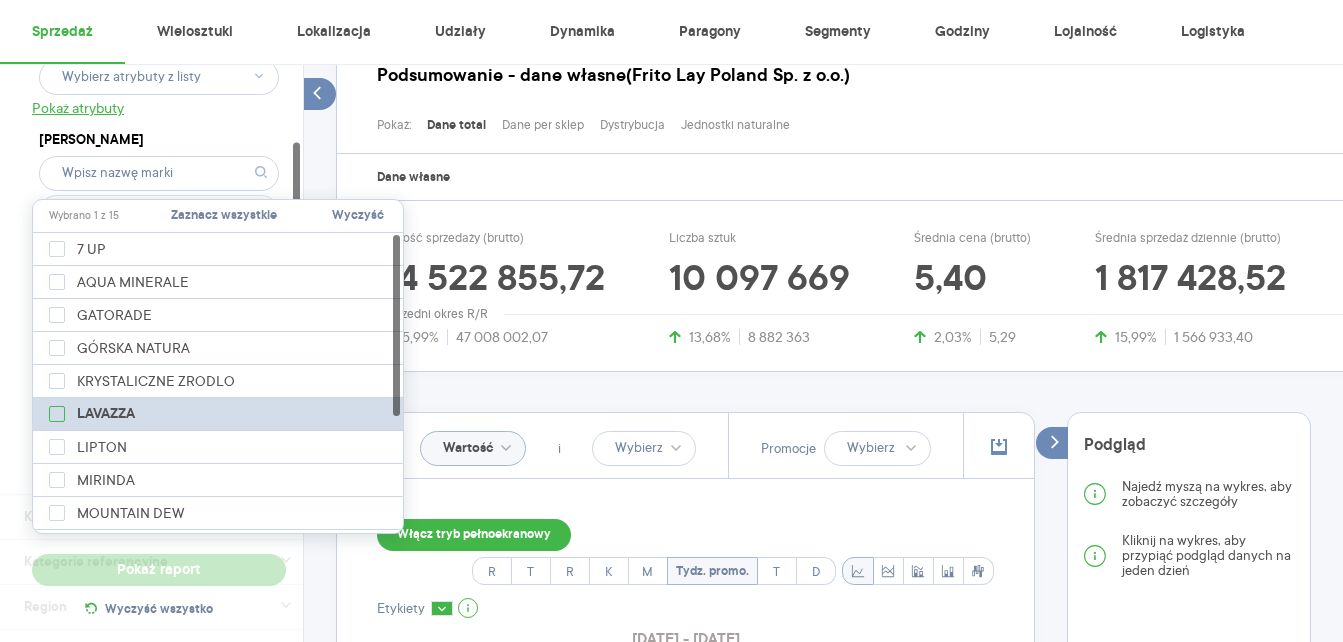 checkbox on "false" 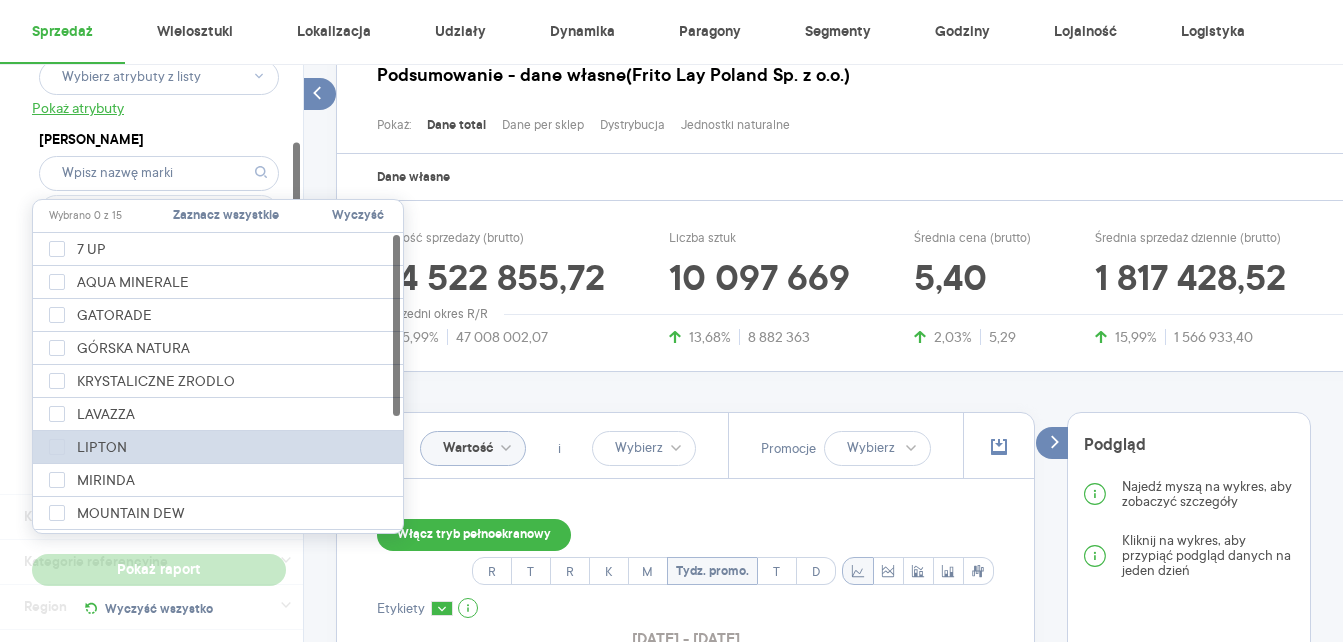 click on "LIPTON" at bounding box center (102, 447) 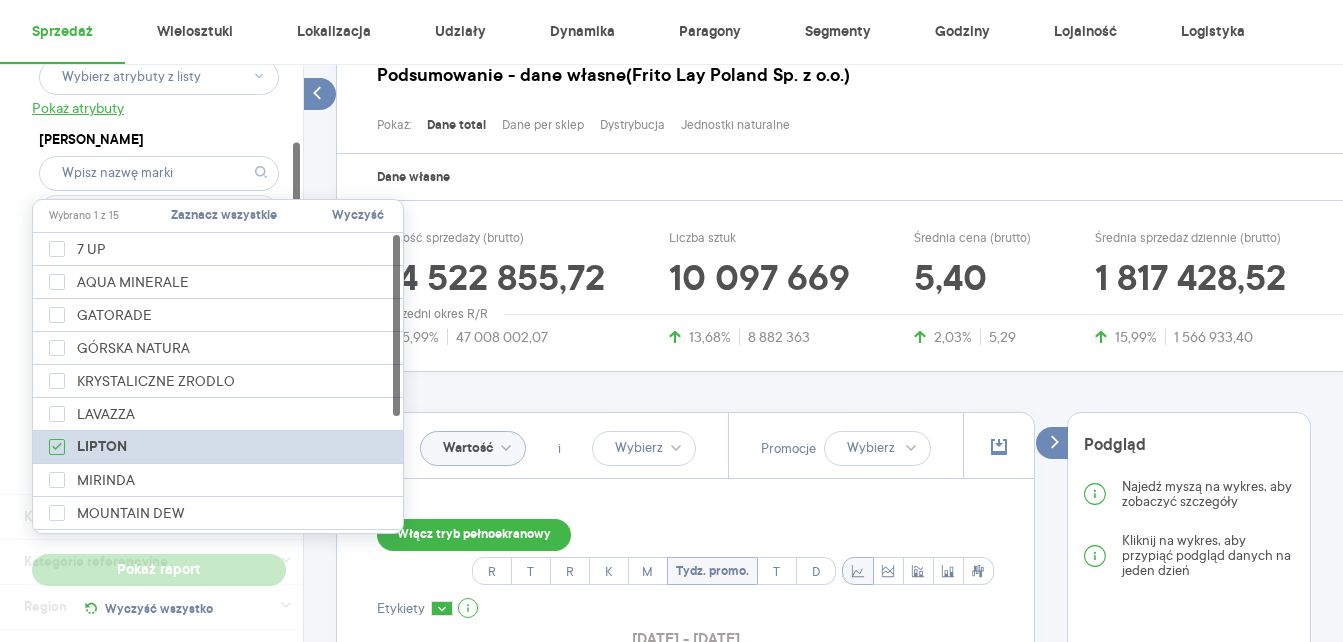 checkbox on "true" 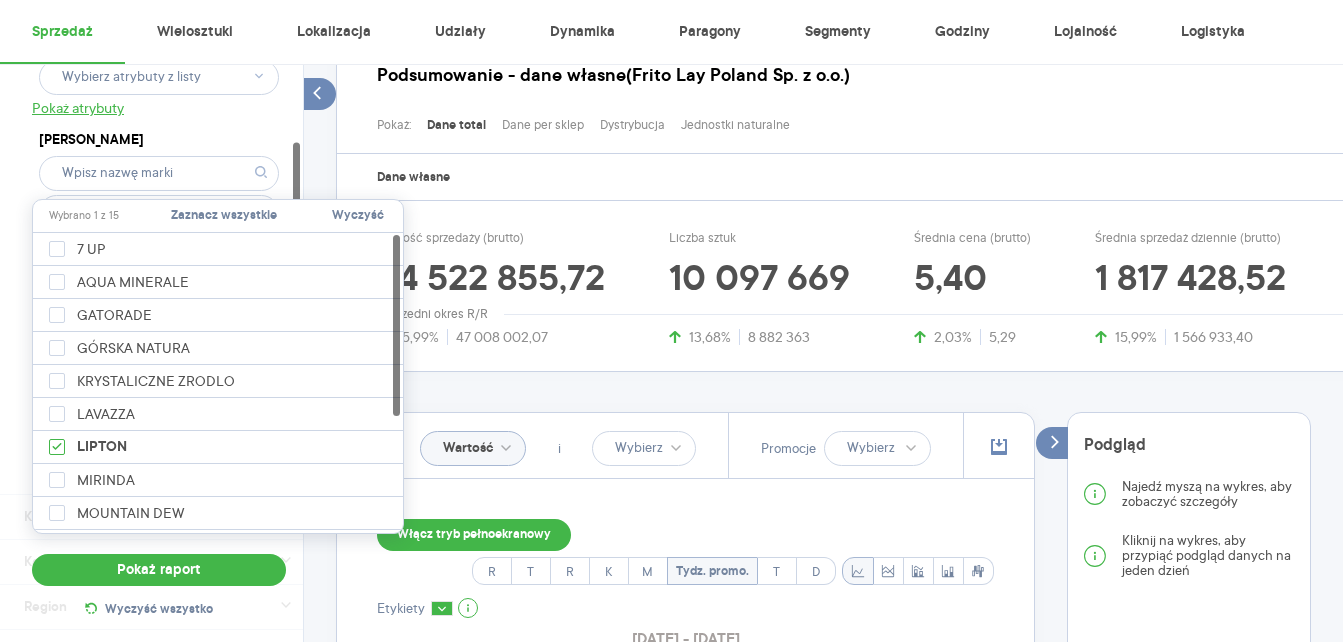 click on "Kategoria * Napoje Atrybuty Pokaż atrybuty Marka Produkt Pokaż hierarchię Przedział czasu 2025.06.01 - 2025.06.30 Agregacja czasowa tydzień promocyjny Konkurencja Dostawca Marka Produkt Kategorie referencyjne Region Rodzaje sklepów Rodzaje transakcji Wszystkie Like For Like Uwzględnij LFL Opcje wykresu Agregacja danych Brak agregacji Pokaż raport Wyczyść wszystko Sprzedaż Podsumowanie - dane własne  (Frito Lay Poland Sp. z o.o.) Pokaż: Dane total Dane per sklep Dystrybucja Jednostki naturalne Dane własne Wartość sprzedaży (brutto) 54 522 855,72 15,99% 47 008 002,07 Liczba sztuk 10 097 669 13,68% 8 882 363 Średnia cena (brutto) 5,40 2,03% 5,29 Średnia sprzedaż dziennie (brutto) 1 817 428,52 15,99% 1 566 933,40 Poprzedni okres R/R Pokaż Wartość i Promocje Włącz tryb pełnoekranowy R T R K M Tydz. promo. T D Etykiety 2025.06.01 - 2025.06.30 0 1 967 175 3 934 351 5 901 526 7 868 702 9 835 877 11 803 053 13 770 228 Wartość sprzedaży (brutto) 22 23 24 25 26 cze lip 2025 Tydz. promo. Dane" at bounding box center (823, 719) 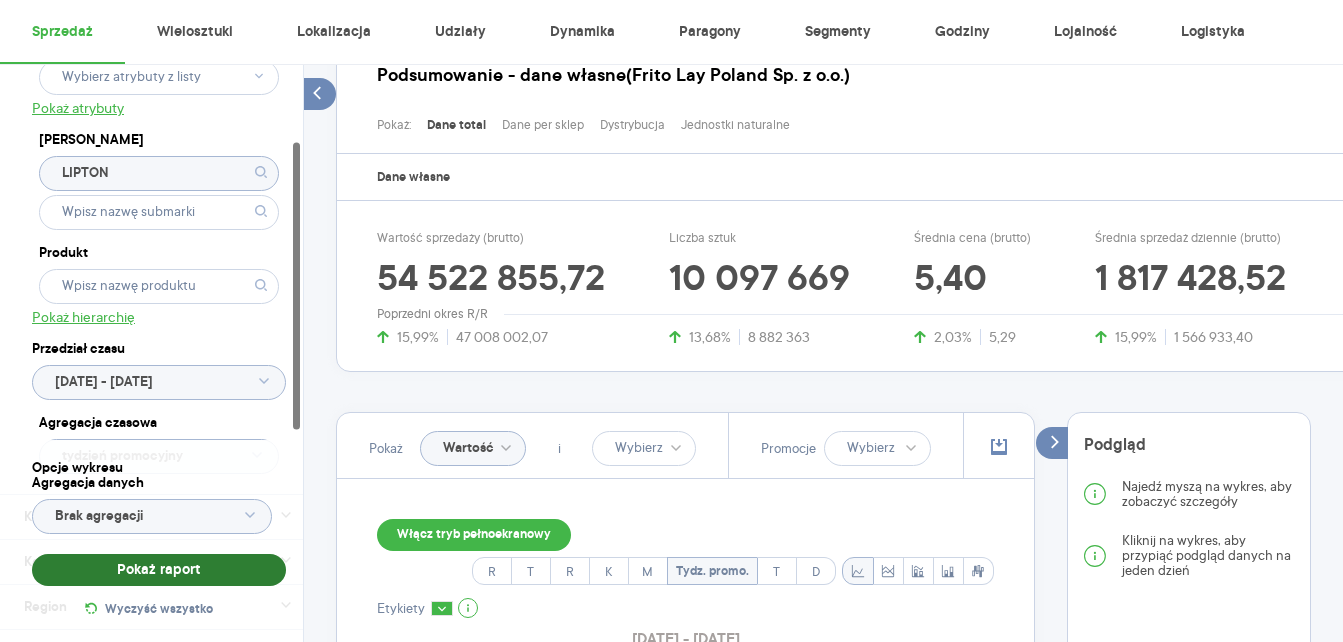 click on "Pokaż raport" at bounding box center (159, 570) 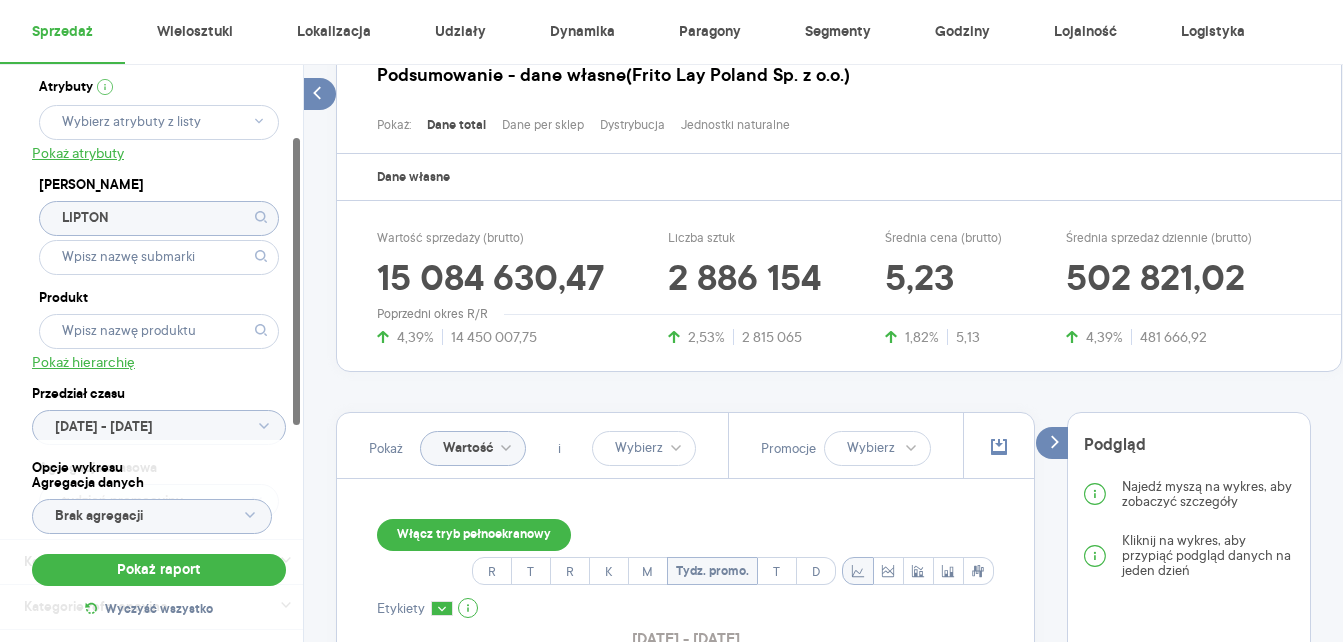 scroll, scrollTop: 185, scrollLeft: 0, axis: vertical 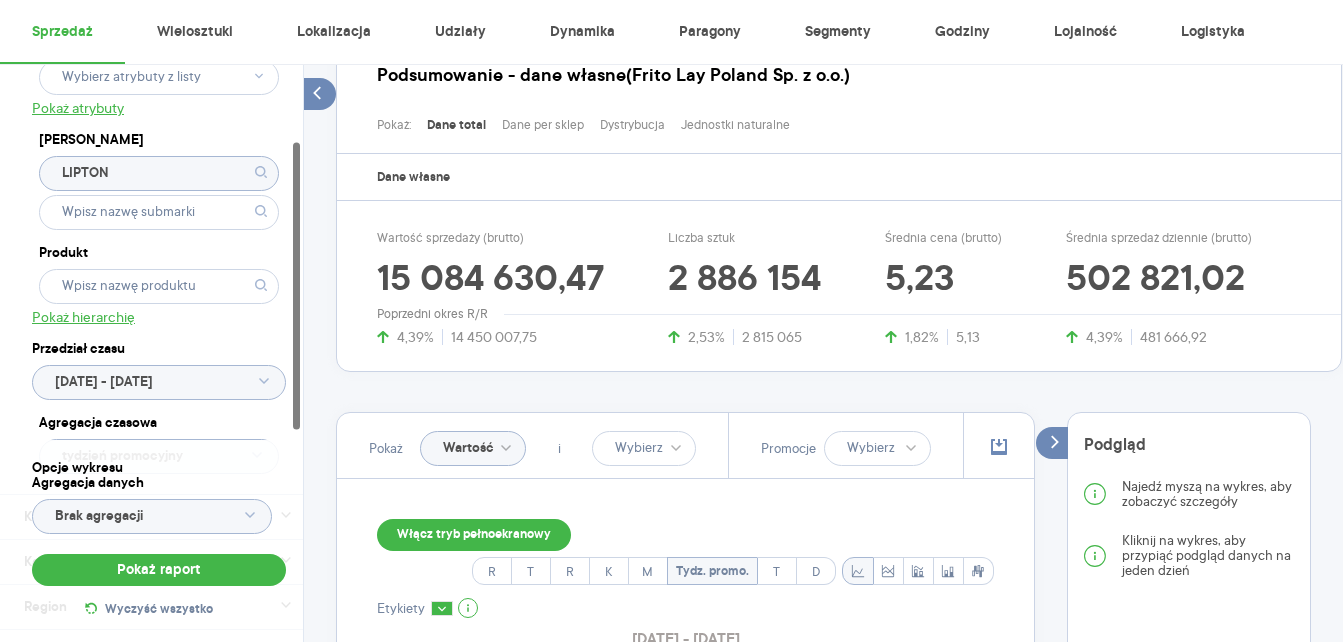 click on "LIPTON" 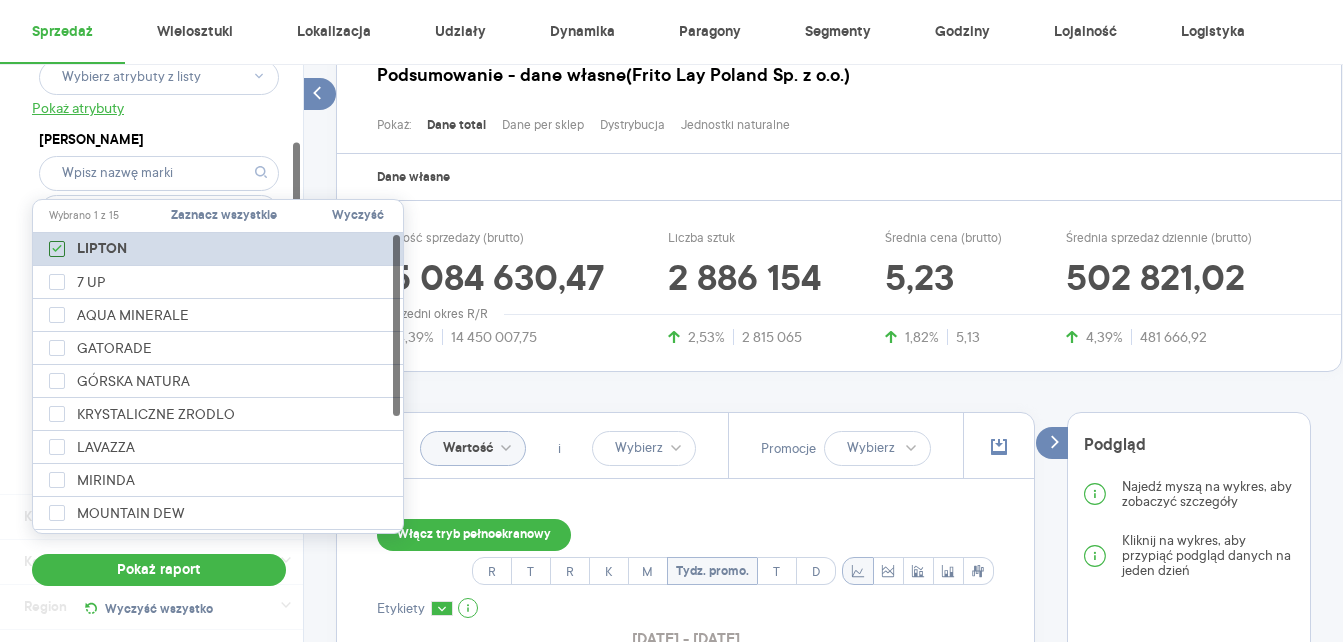 click 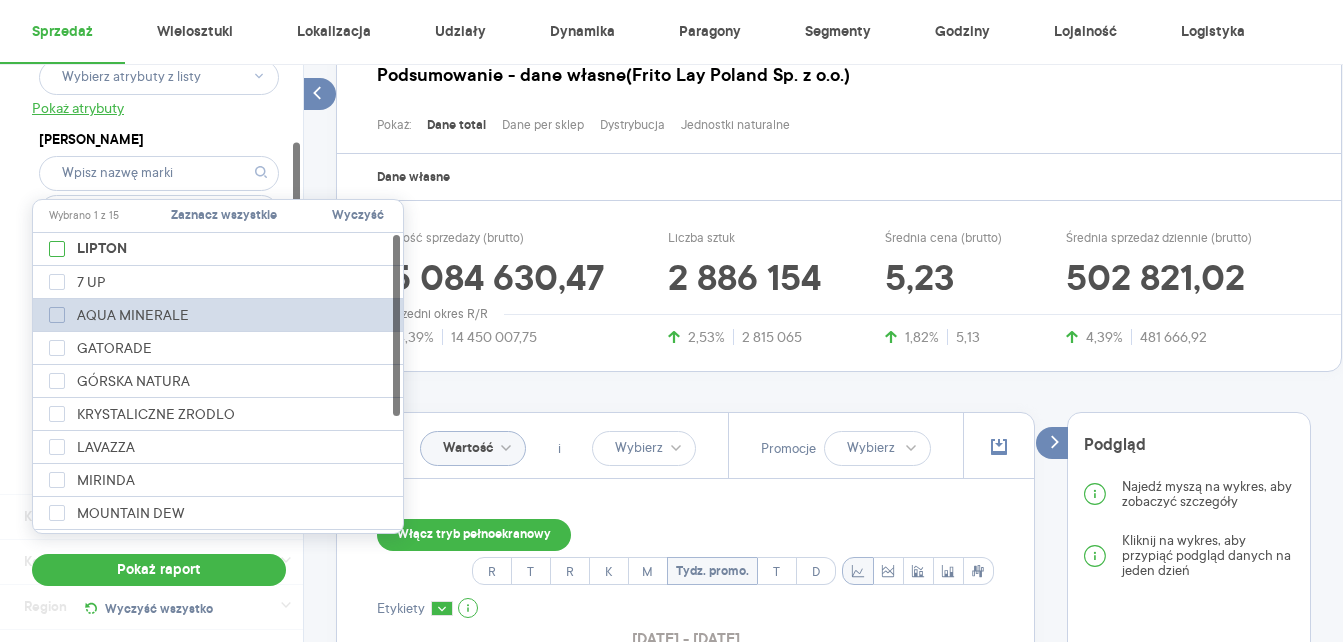 checkbox on "false" 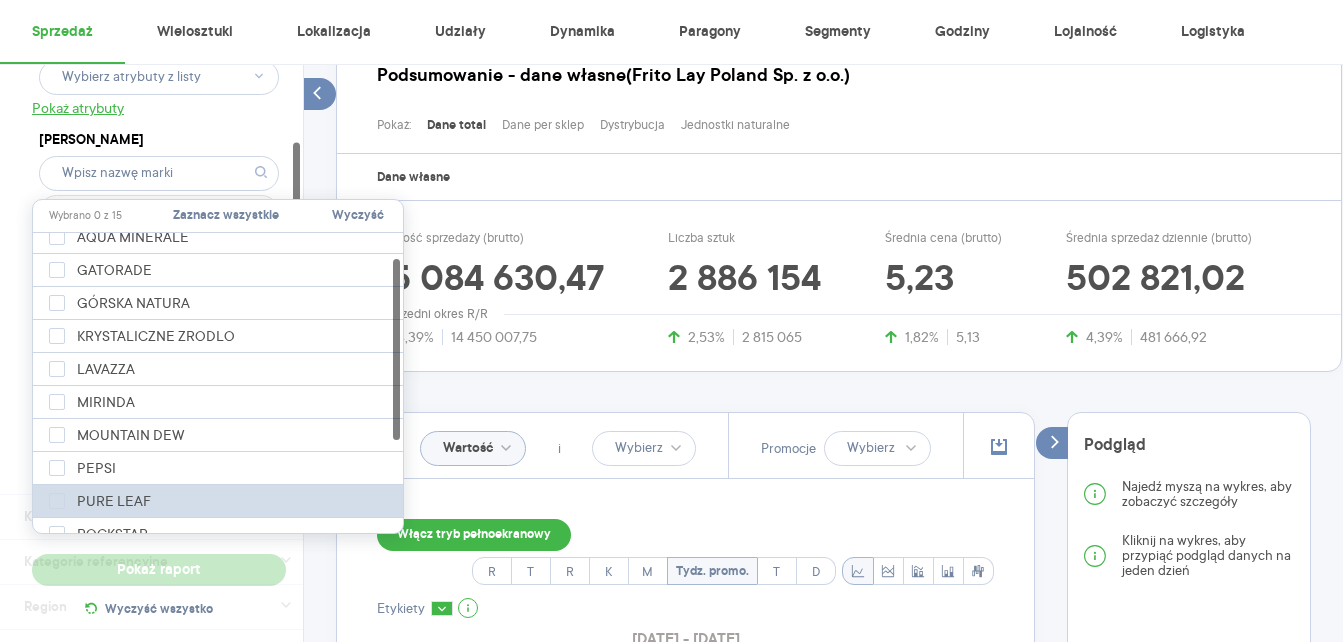 scroll, scrollTop: 195, scrollLeft: 0, axis: vertical 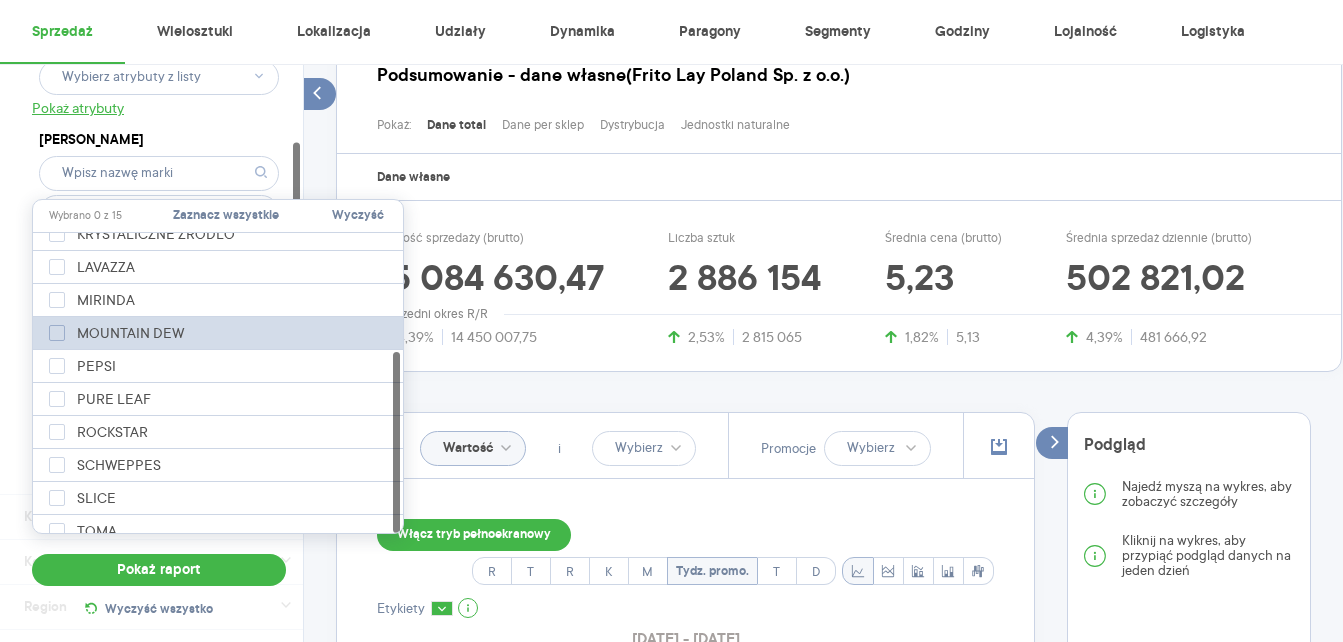 click 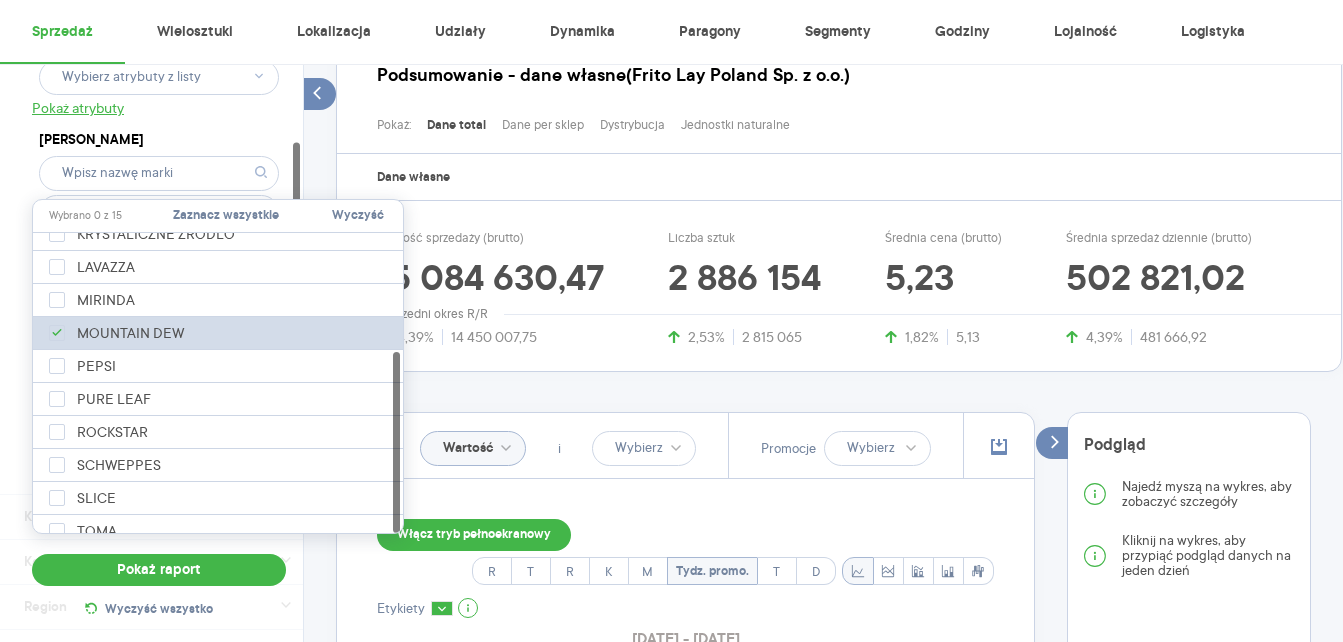 checkbox on "true" 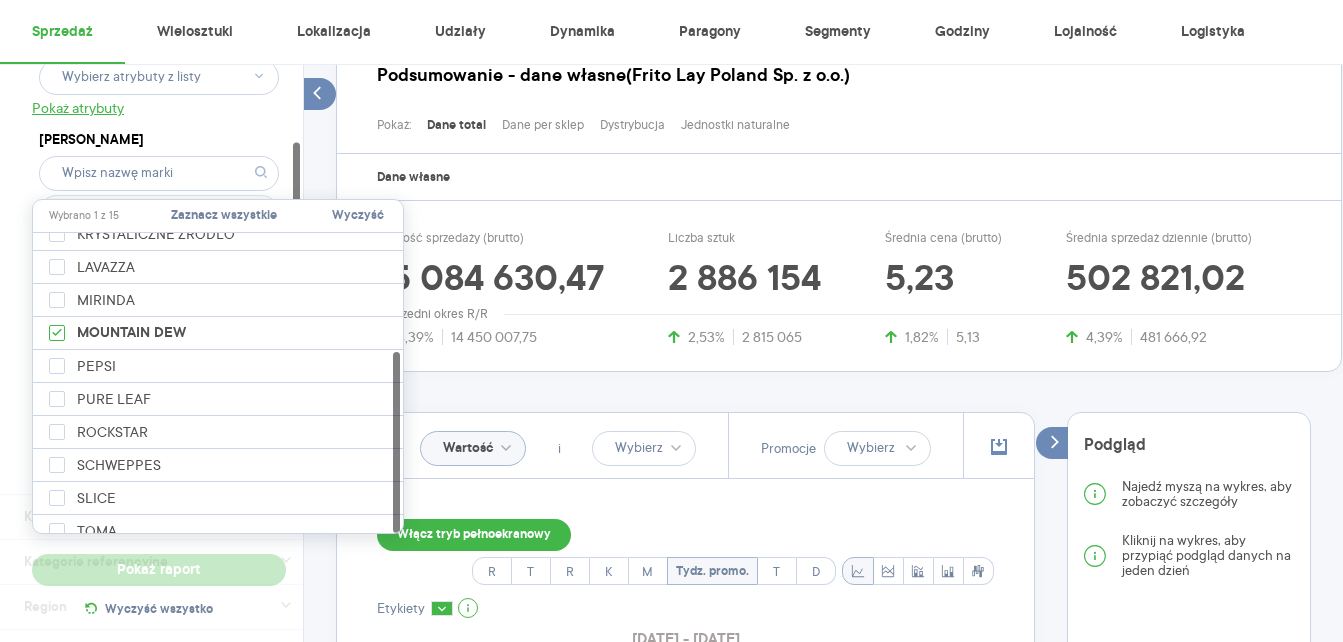 click on "Kategoria * Napoje Atrybuty Pokaż atrybuty Marka Produkt Pokaż hierarchię Przedział czasu 2025.06.01 - 2025.06.30 Agregacja czasowa tydzień promocyjny Konkurencja Dostawca Marka Produkt Kategorie referencyjne Region Rodzaje sklepów Rodzaje transakcji Wszystkie Like For Like Uwzględnij LFL Opcje wykresu Agregacja danych Brak agregacji Pokaż raport Wyczyść wszystko Sprzedaż Podsumowanie - dane własne  (Frito Lay Poland Sp. z o.o.) Pokaż: Dane total Dane per sklep Dystrybucja Jednostki naturalne Dane własne Wartość sprzedaży (brutto) 15 084 630,47 4,39% 14 450 007,75 Liczba sztuk 2 886 154 2,53% 2 815 065 Średnia cena (brutto) 5,23 1,82% 5,13 Średnia sprzedaż dziennie (brutto) 502 821,02 4,39% 481 666,92 Poprzedni okres R/R Pokaż Wartość i Promocje Włącz tryb pełnoekranowy R T R K M Tydz. promo. T D Etykiety 2025.06.01 - 2025.06.30 0 520 692 1 041 384 1 562 075 2 082 767 2 603 459 3 124 151 3 644 842 Wartość sprzedaży (brutto) 22 23 24 25 26 cze lip 2025 Tydz. promo. Legenda: Dane" at bounding box center (823, 719) 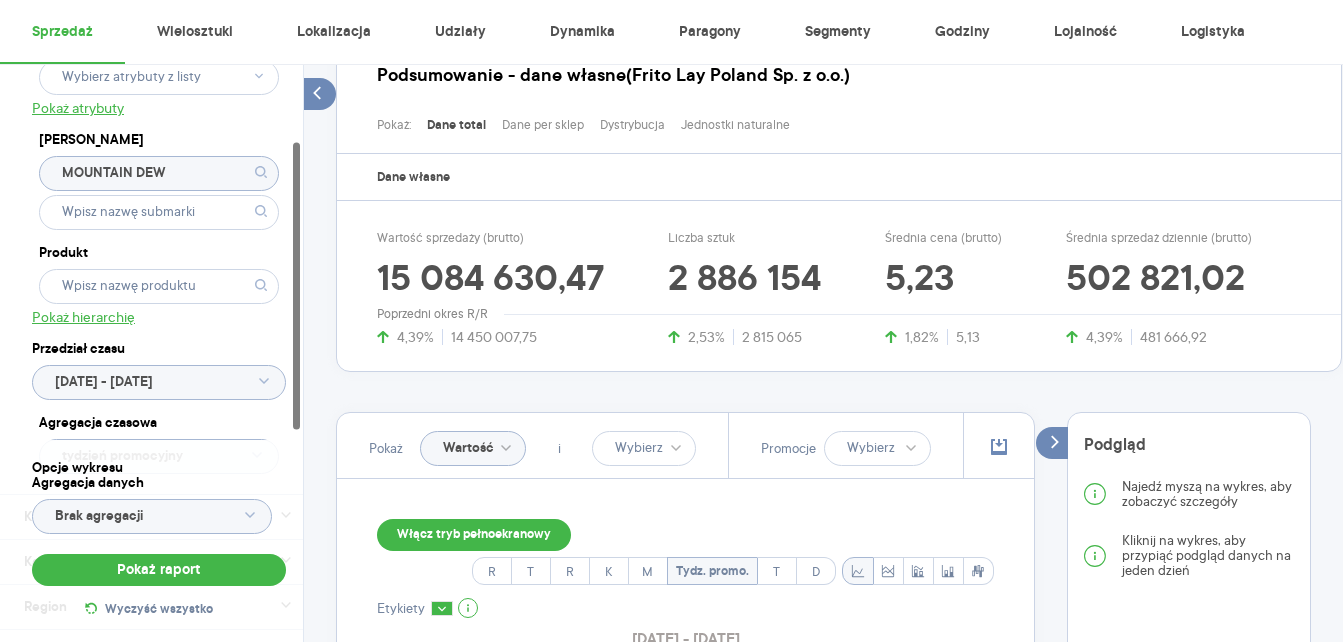 click 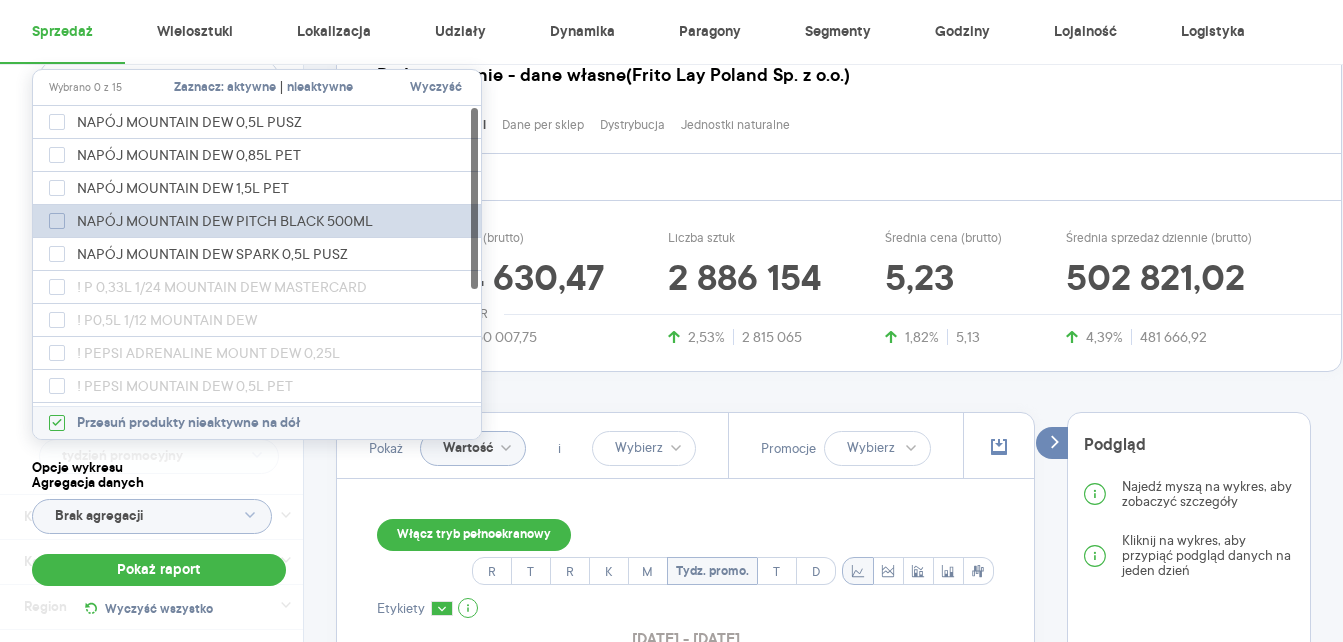 click on "NAPÓJ MOUNTAIN DEW PITCH BLACK 500ML" at bounding box center [230, 221] 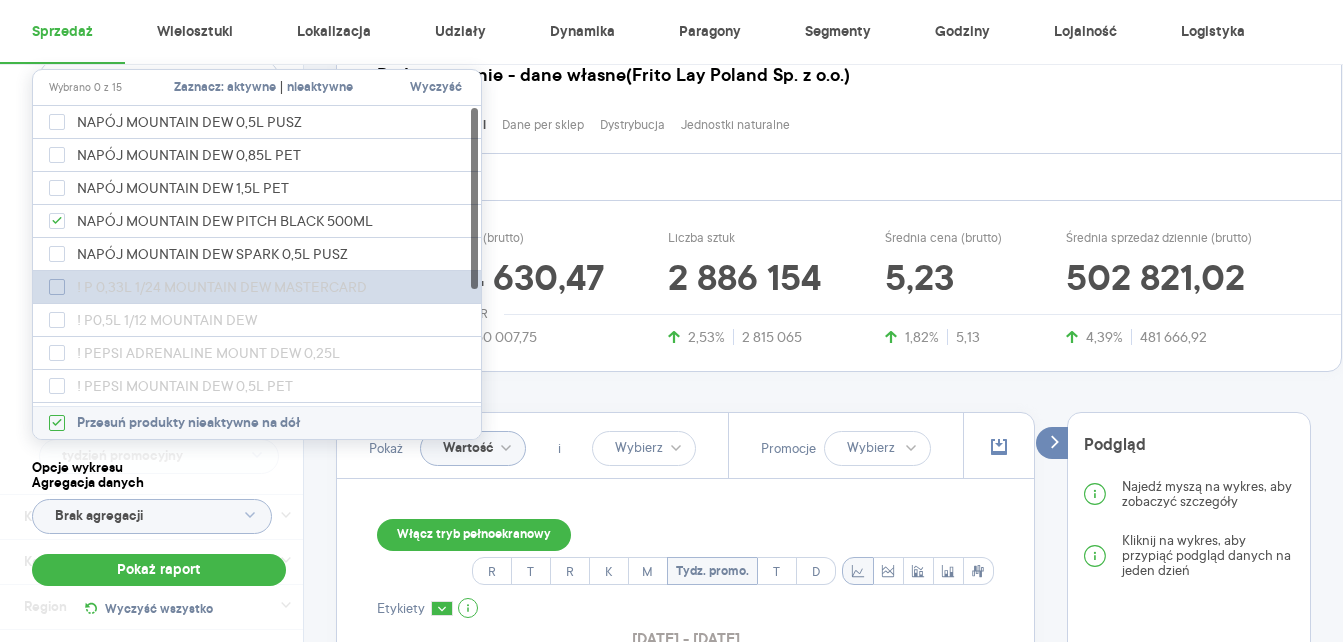 checkbox on "true" 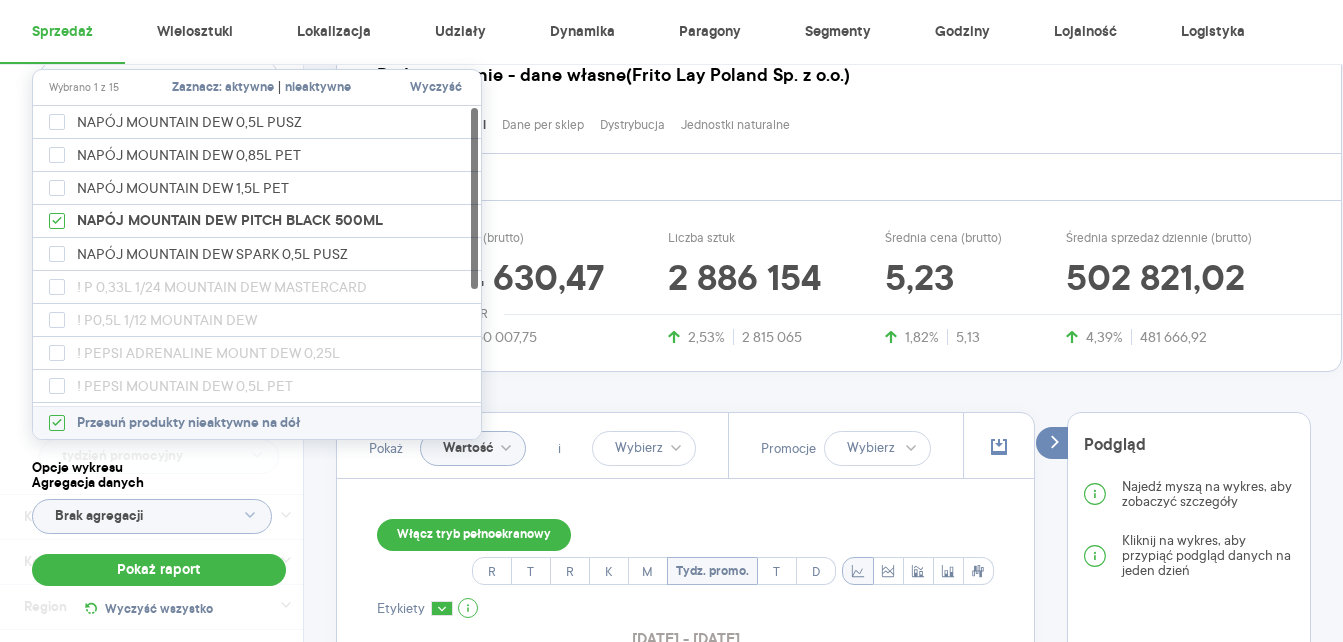 click on "Kategoria * Napoje Atrybuty Pokaż atrybuty Marka MOUNTAIN DEW Produkt Pokaż hierarchię Przedział czasu 2025.06.01 - 2025.06.30 Agregacja czasowa tydzień promocyjny Konkurencja Dostawca Marka Produkt Kategorie referencyjne Region Rodzaje sklepów Rodzaje transakcji Wszystkie Like For Like Uwzględnij LFL Opcje wykresu Agregacja danych Brak agregacji Pokaż raport Wyczyść wszystko Sprzedaż Podsumowanie - dane własne  (Frito Lay Poland Sp. z o.o.) Pokaż: Dane total Dane per sklep Dystrybucja Jednostki naturalne Dane własne Wartość sprzedaży (brutto) 15 084 630,47 4,39% 14 450 007,75 Liczba sztuk 2 886 154 2,53% 2 815 065 Średnia cena (brutto) 5,23 1,82% 5,13 Średnia sprzedaż dziennie (brutto) 502 821,02 4,39% 481 666,92 Poprzedni okres R/R Pokaż Wartość i Promocje Włącz tryb pełnoekranowy R T R K M Tydz. promo. T D Etykiety 2025.06.01 - 2025.06.30 0 520 692 1 041 384 1 562 075 2 082 767 2 603 459 3 124 151 3 644 842 Wartość sprzedaży (brutto) 22 23 24 25 26 cze lip 2025 Tydz. promo. Rok" at bounding box center [823, 719] 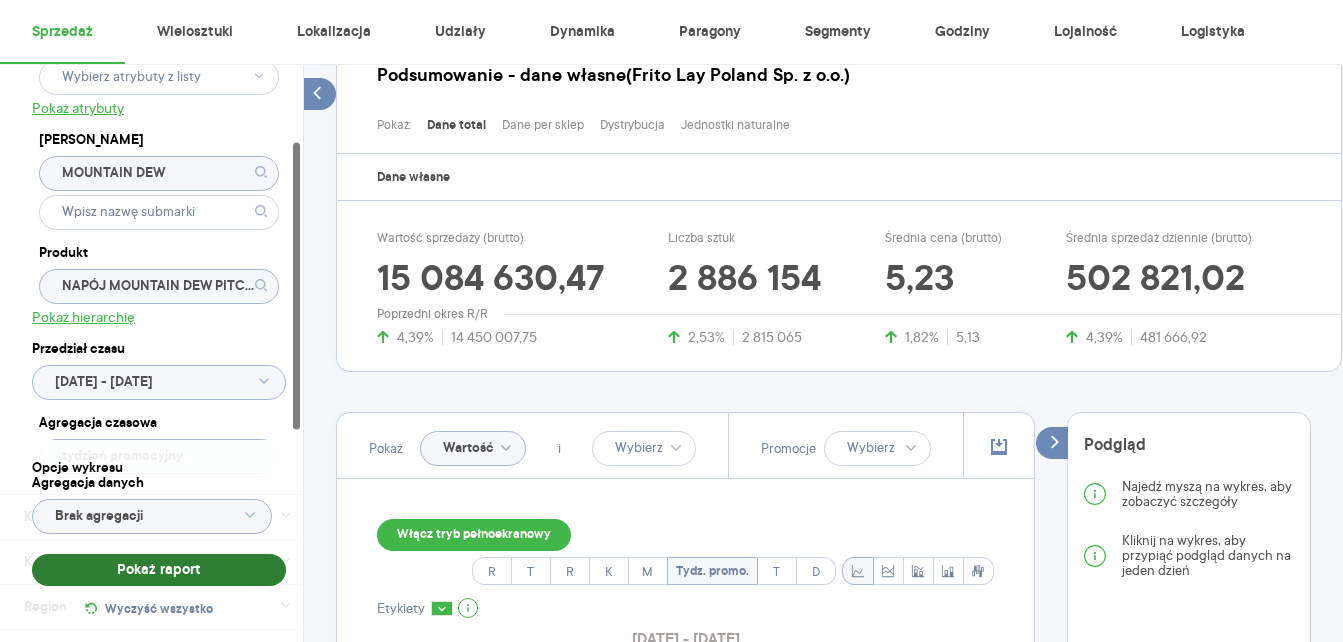 click on "Pokaż raport" at bounding box center (159, 570) 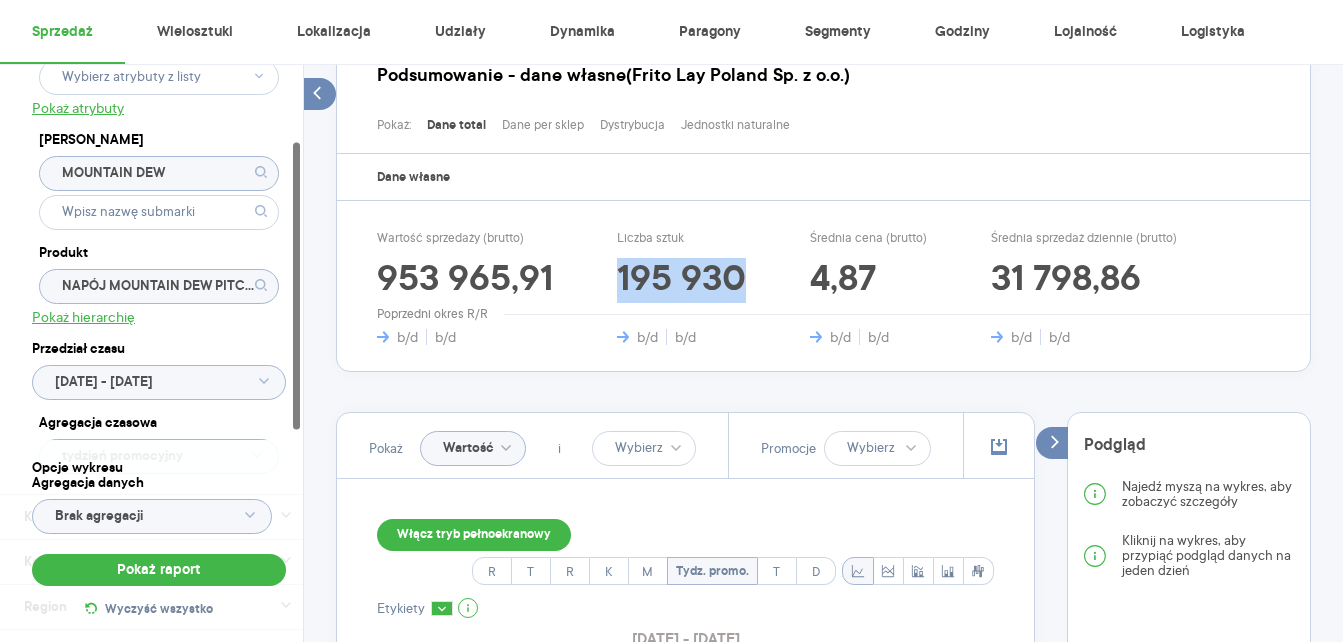 drag, startPoint x: 621, startPoint y: 279, endPoint x: 743, endPoint y: 279, distance: 122 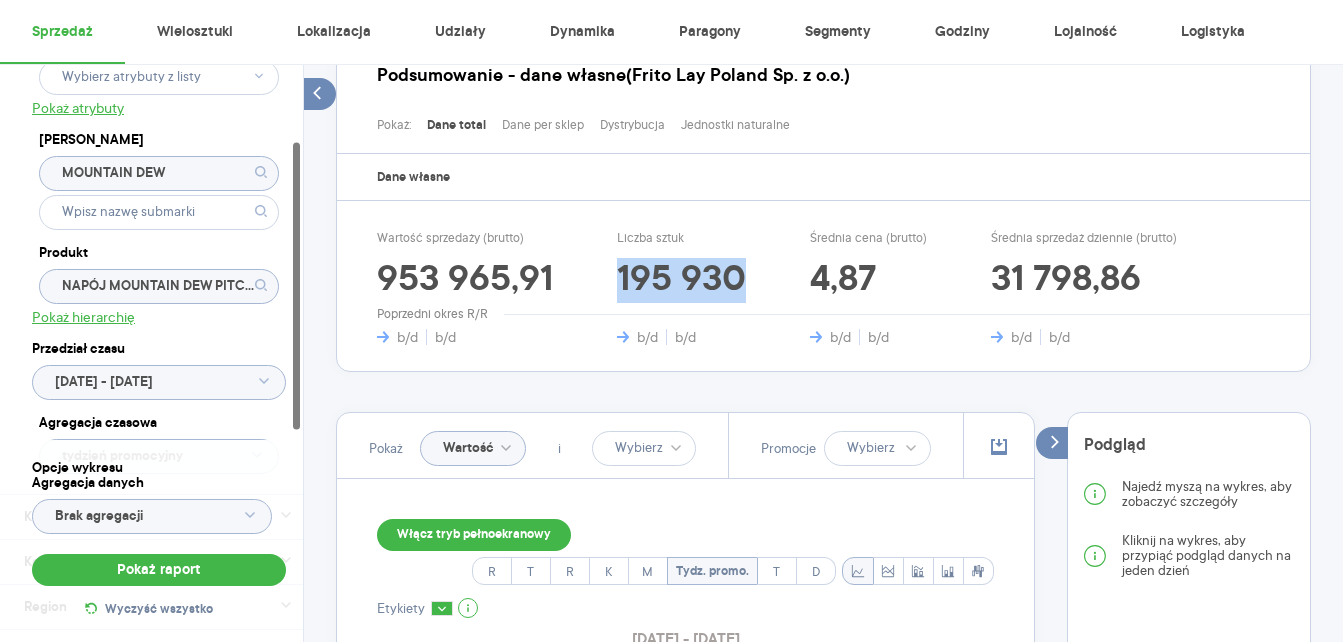 click on "195 930" at bounding box center (681, 281) 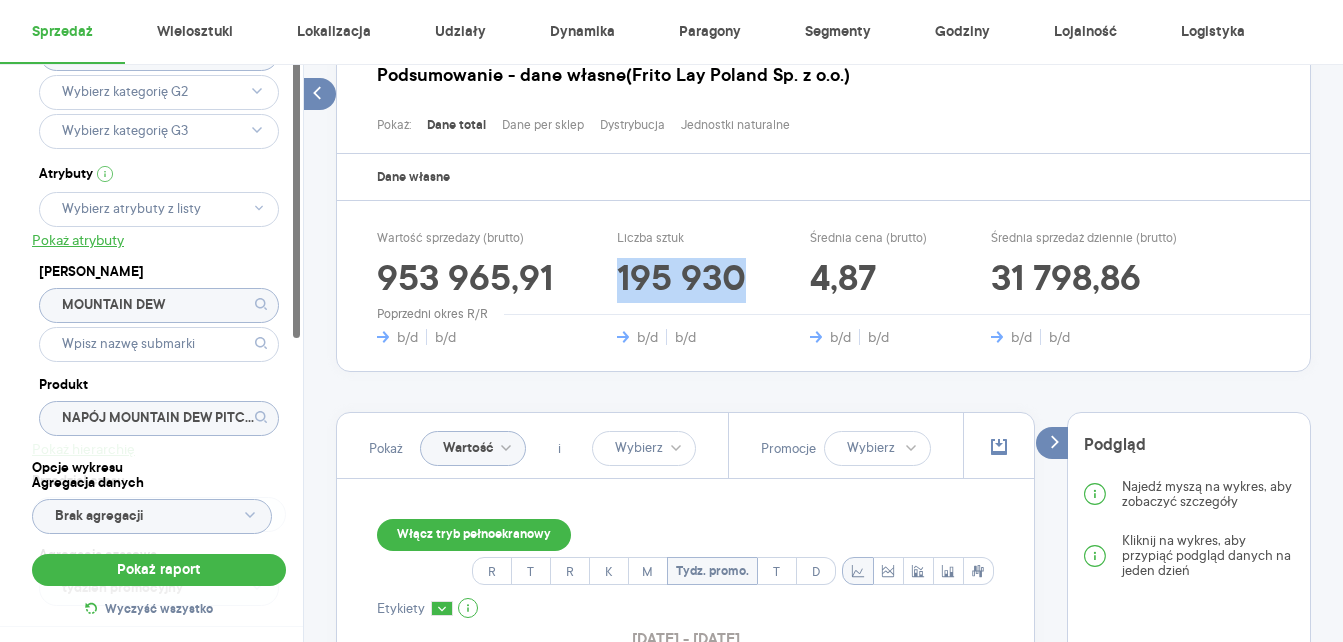scroll, scrollTop: 100, scrollLeft: 0, axis: vertical 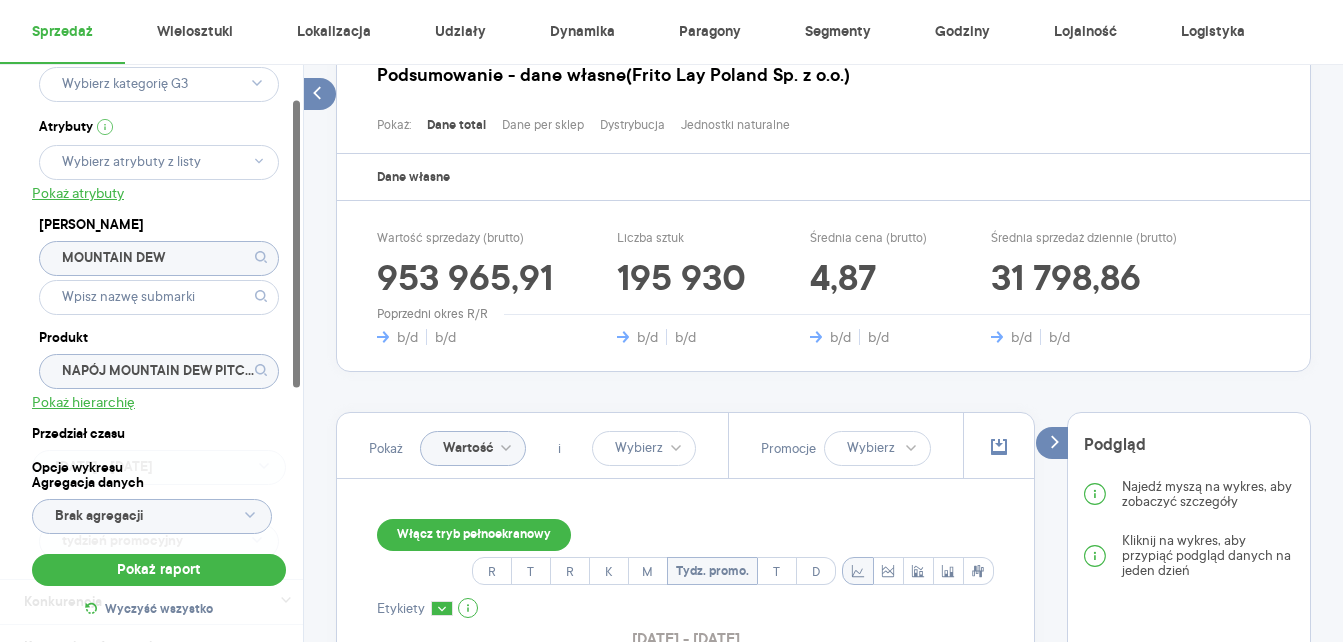 click on "NAPÓJ MOUNTAIN DEW PITCH BLACK 500ML" 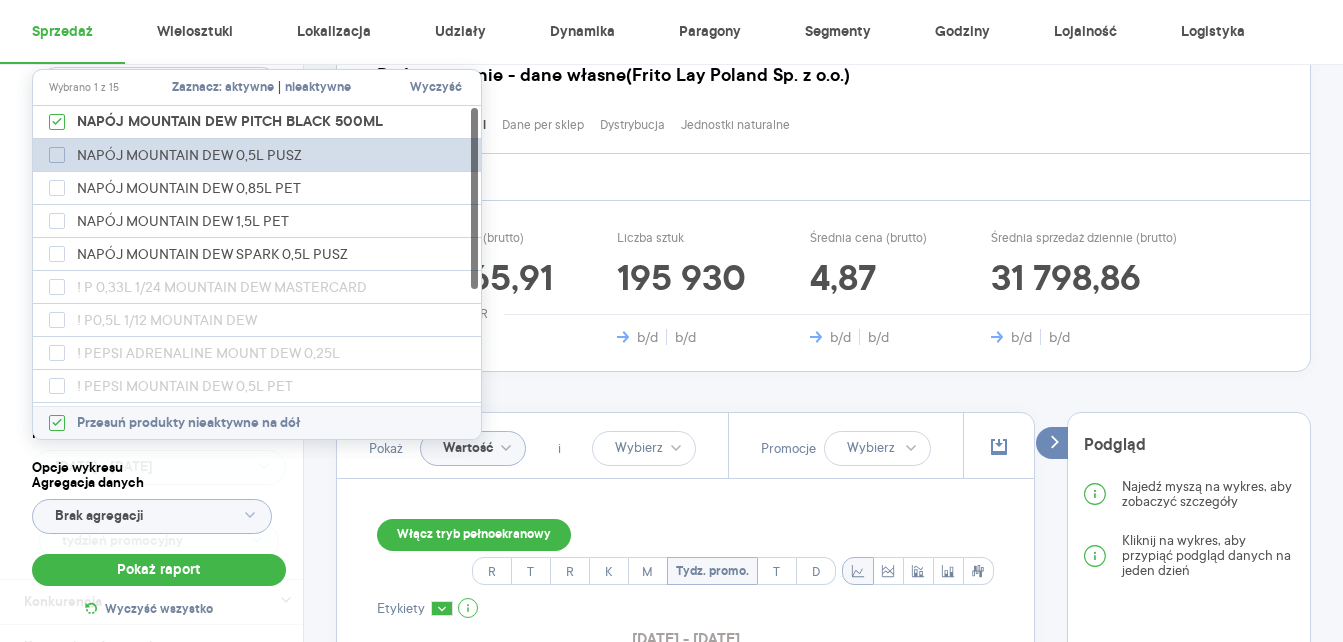 click on "NAPÓJ MOUNTAIN DEW 0,5L PUSZ" at bounding box center (193, 155) 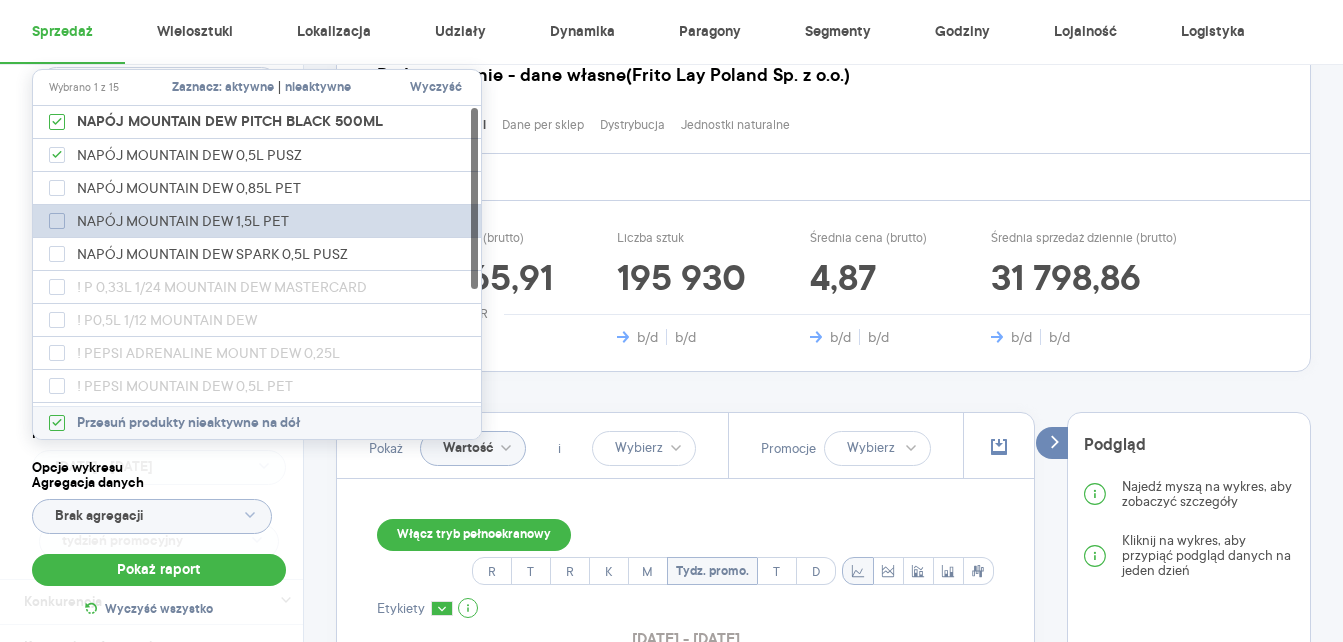 checkbox on "true" 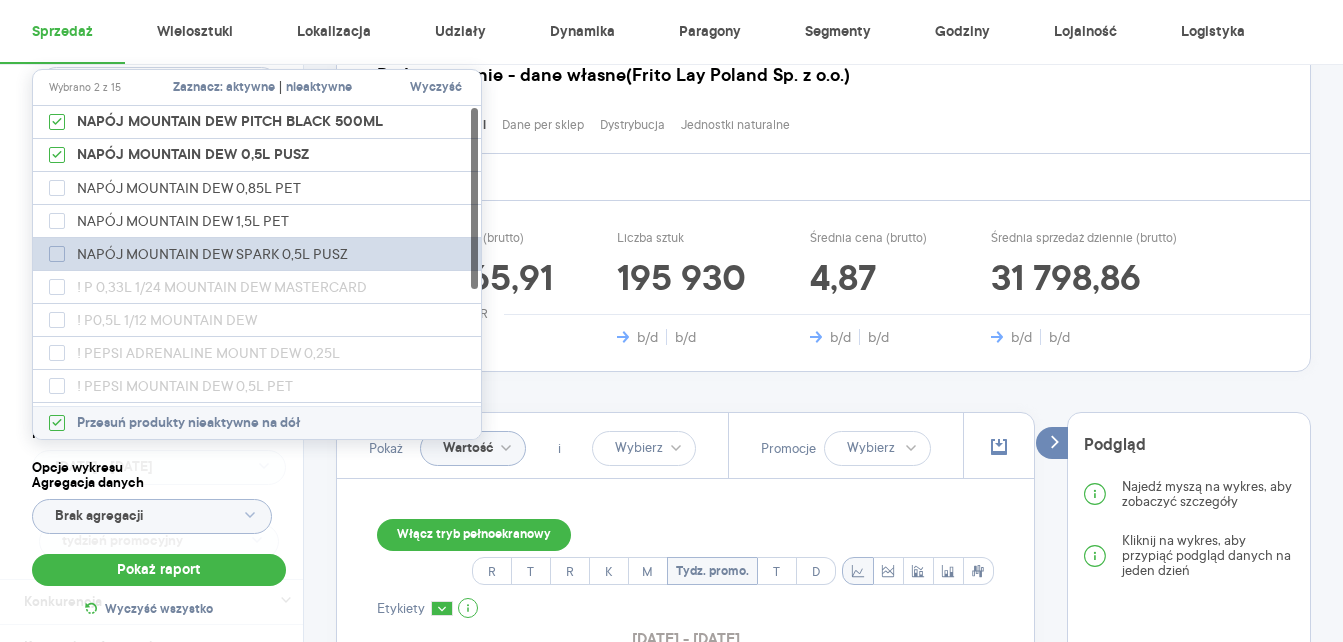 click on "NAPÓJ MOUNTAIN DEW SPARK 0,5L PUSZ" at bounding box center (217, 254) 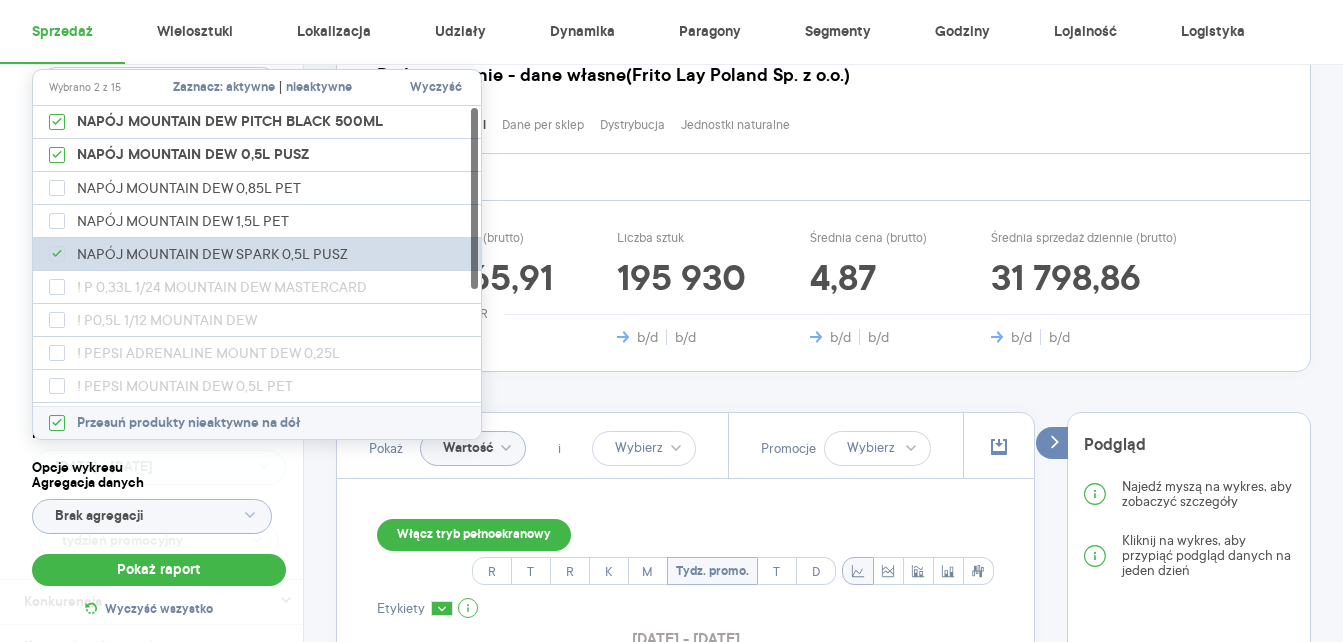 checkbox on "true" 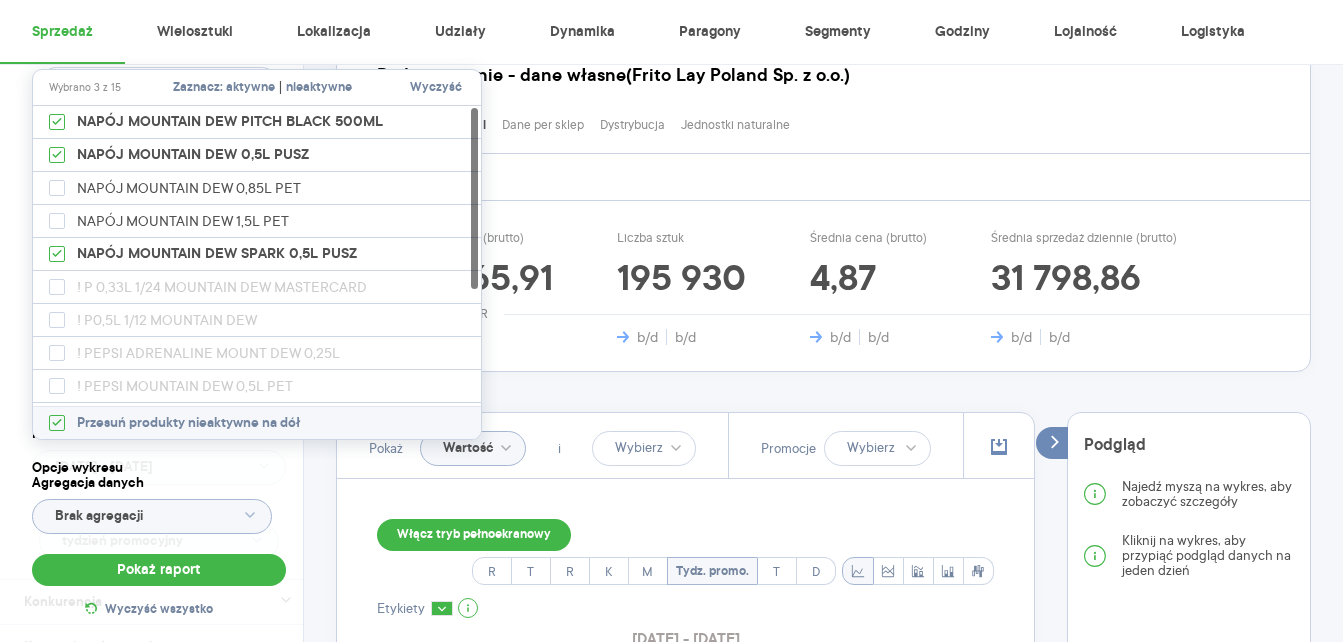 click on "Kategoria * Napoje Atrybuty Pokaż atrybuty Marka MOUNTAIN DEW Produkt Pokaż hierarchię Przedział czasu 2025.06.01 - 2025.06.30 Agregacja czasowa tydzień promocyjny Konkurencja Dostawca Marka Produkt Kategorie referencyjne Region Rodzaje sklepów Rodzaje transakcji Wszystkie Like For Like Uwzględnij LFL Opcje wykresu Agregacja danych Brak agregacji Pokaż raport Wyczyść wszystko Sprzedaż Podsumowanie - dane własne  (Frito Lay Poland Sp. z o.o.) Pokaż: Dane total Dane per sklep Dystrybucja Jednostki naturalne Dane własne Wartość sprzedaży (brutto) 953 965,91 b/d b/d Liczba sztuk 195 930 b/d b/d Średnia cena (brutto) 4,87 b/d b/d Średnia sprzedaż dziennie (brutto) 31 798,86 b/d b/d Poprzedni okres R/R Pokaż Wartość i Promocje Włącz tryb pełnoekranowy R T R K M Tydz. promo. T D Etykiety 2025.06.01 - 2025.06.30 0 70 124 140 247 210 371 280 495 350 618 420 742 490 866 Wartość sprzedaży (brutto) 22 23 24 25 26 cze lip 2025 Tydz. promo. Legenda: Dane Brak danych Frito Lay Poland Sp. z o.o." at bounding box center [823, 719] 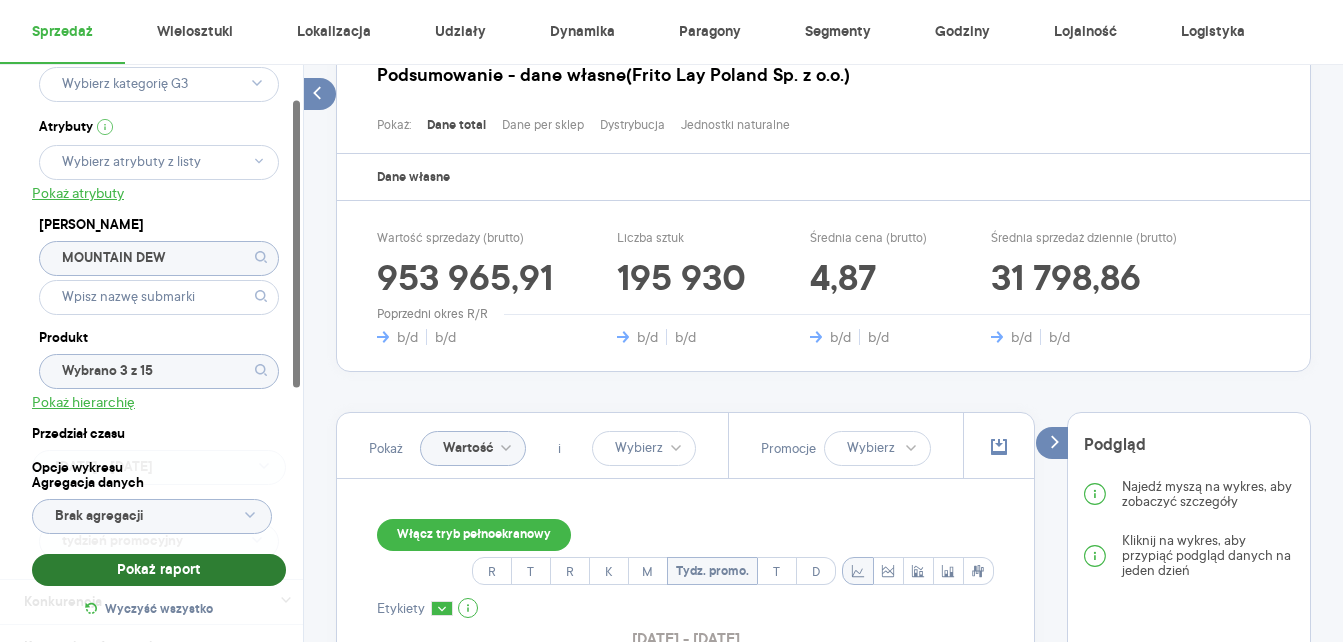 click on "Pokaż raport" at bounding box center (159, 570) 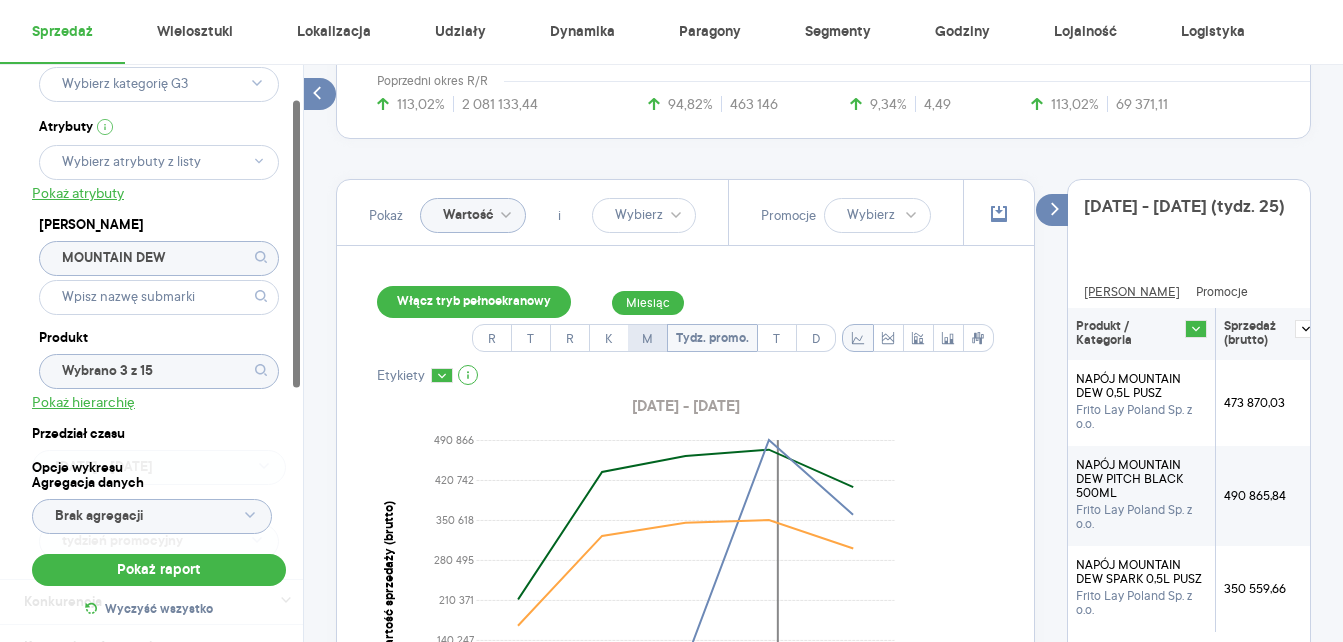 scroll, scrollTop: 500, scrollLeft: 0, axis: vertical 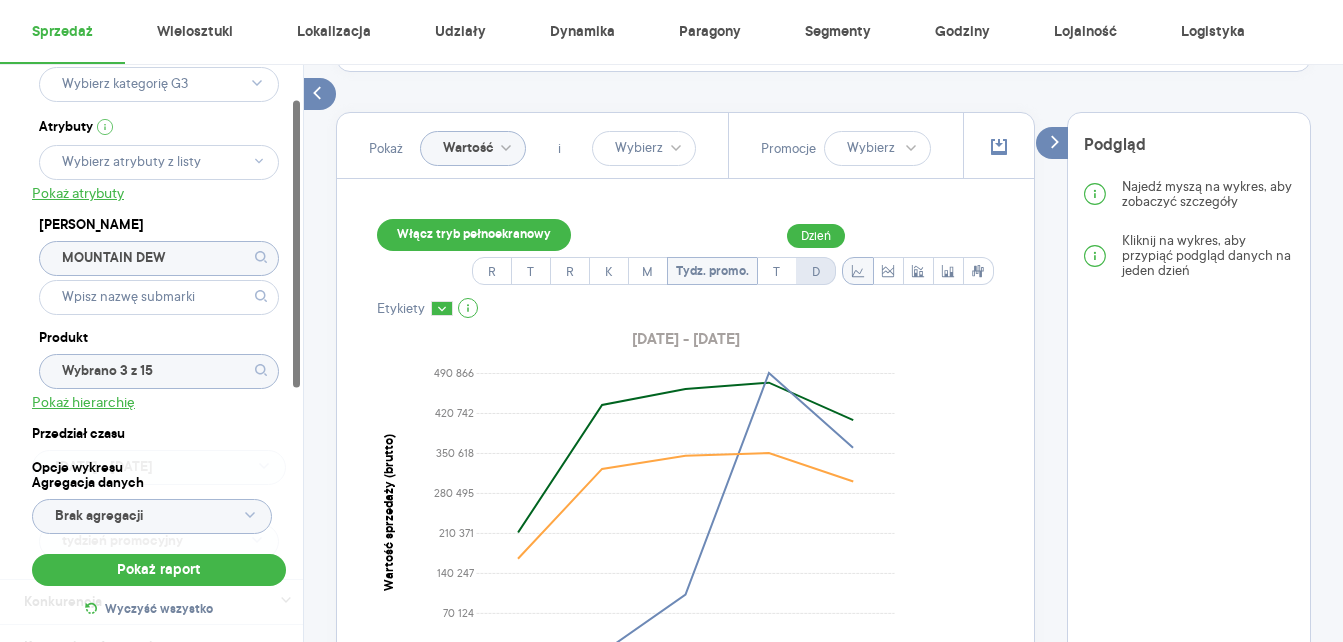 click on "D" at bounding box center [815, 271] 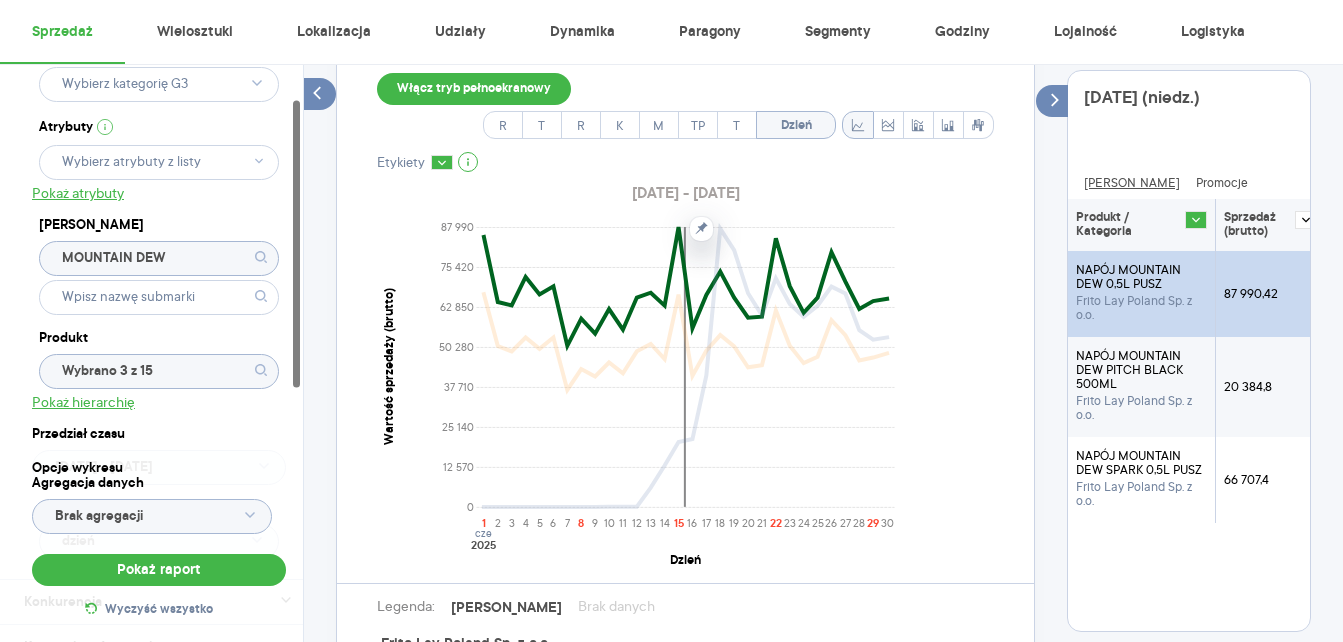 scroll, scrollTop: 500, scrollLeft: 0, axis: vertical 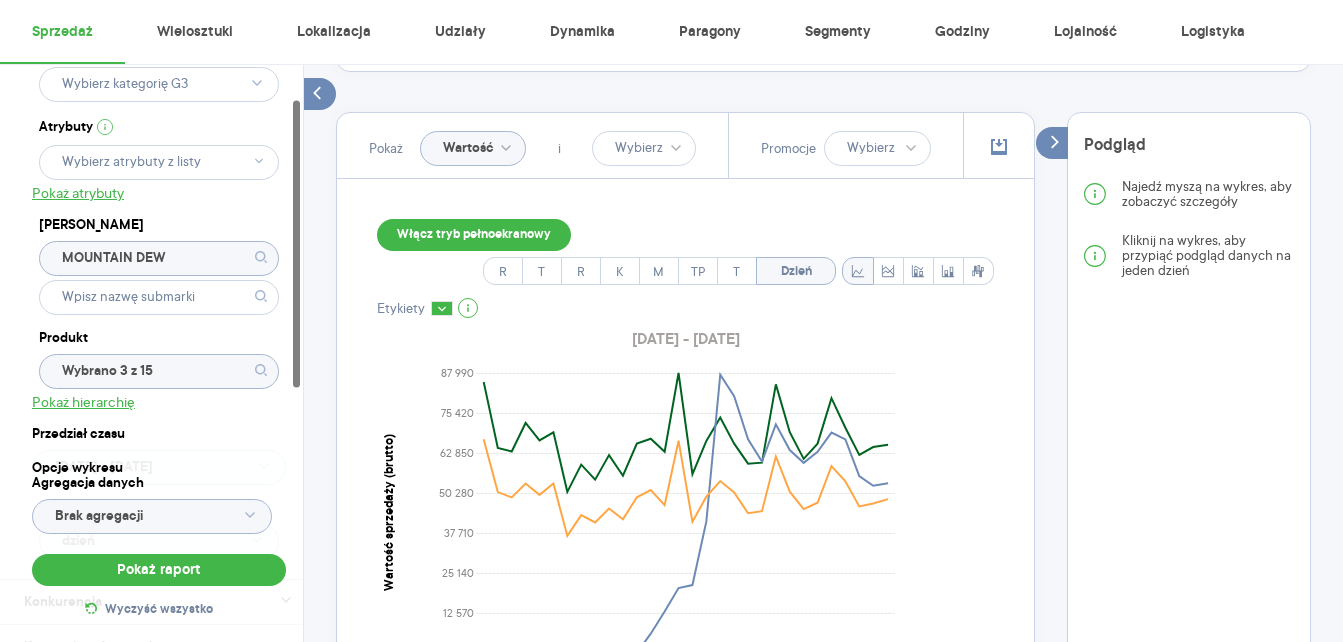 click on "Wartość" 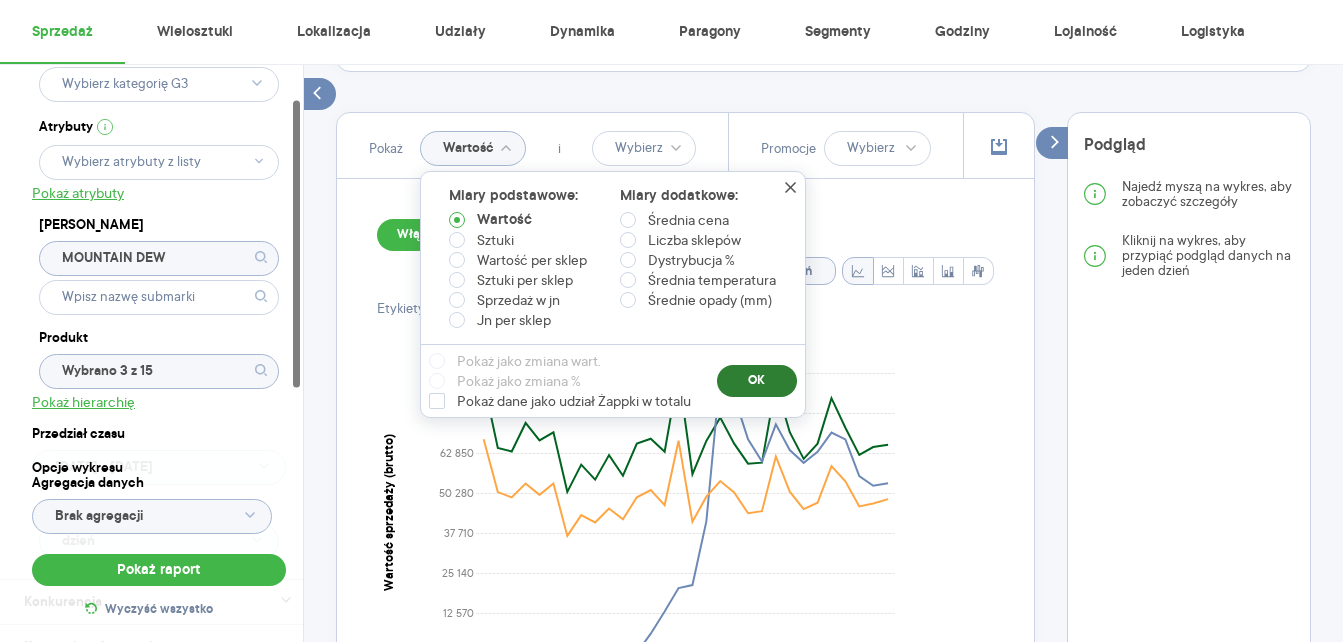 drag, startPoint x: 502, startPoint y: 242, endPoint x: 767, endPoint y: 370, distance: 294.29407 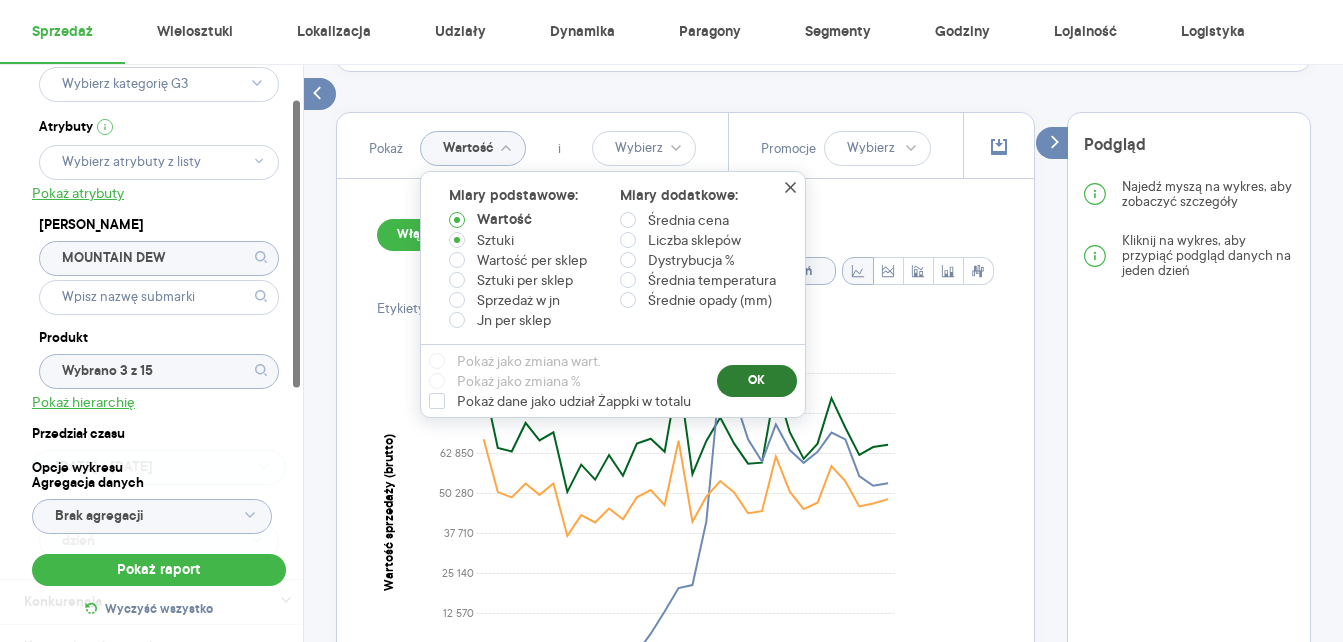 radio on "true" 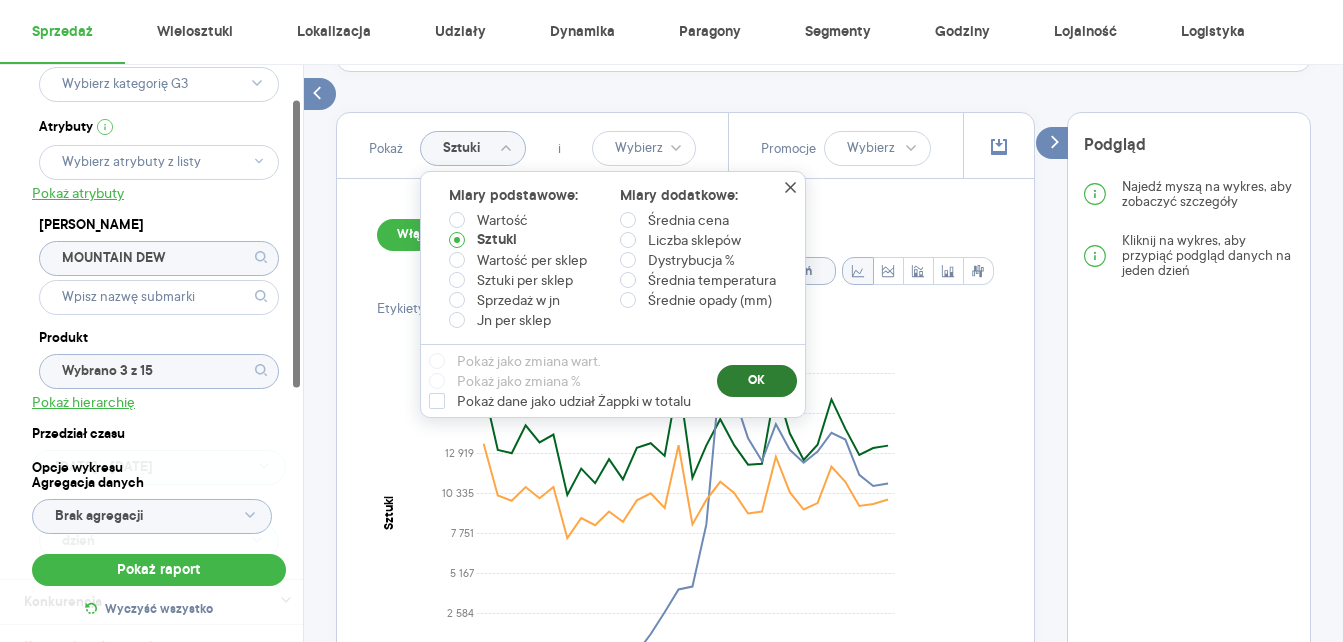 click on "OK" at bounding box center (757, 381) 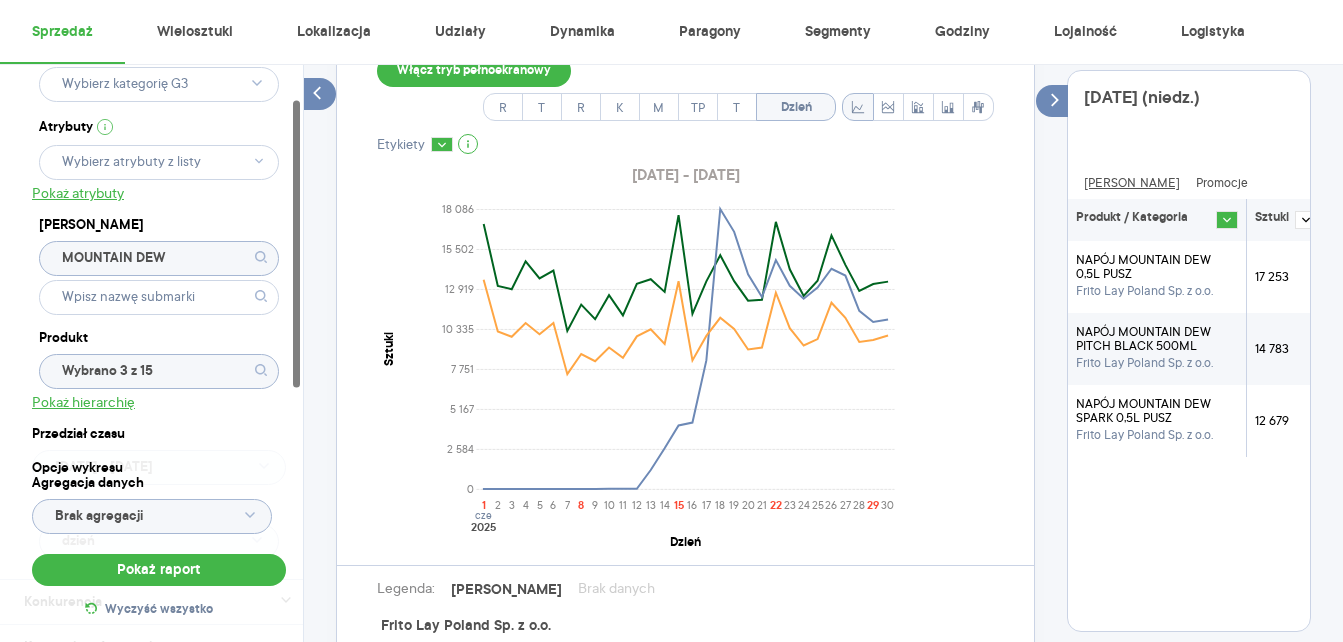 scroll, scrollTop: 700, scrollLeft: 0, axis: vertical 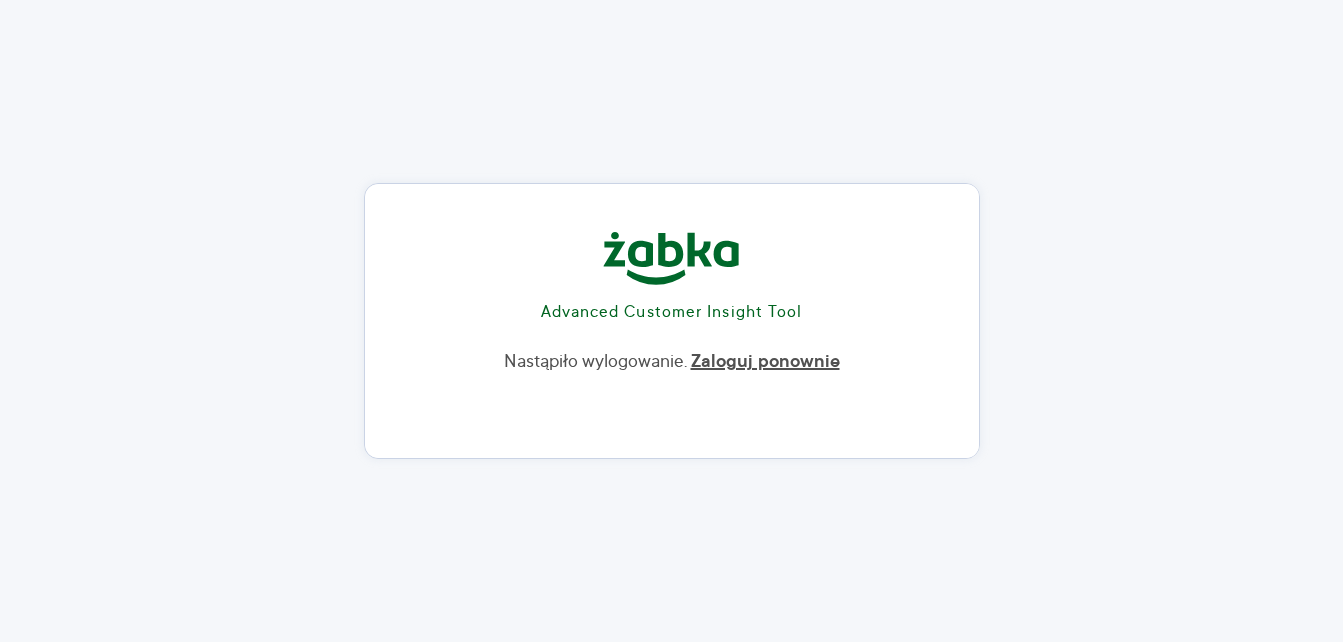 click on "Zaloguj ponownie" at bounding box center (765, 362) 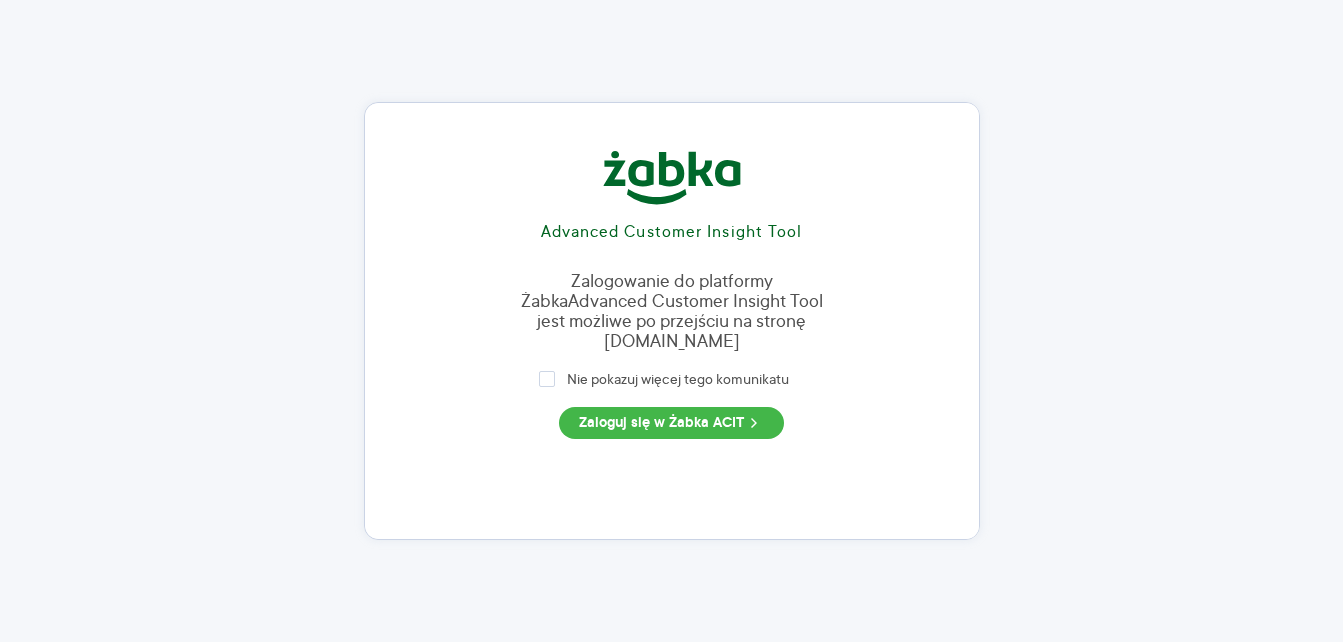 drag, startPoint x: 764, startPoint y: 419, endPoint x: 1217, endPoint y: 13, distance: 608.31323 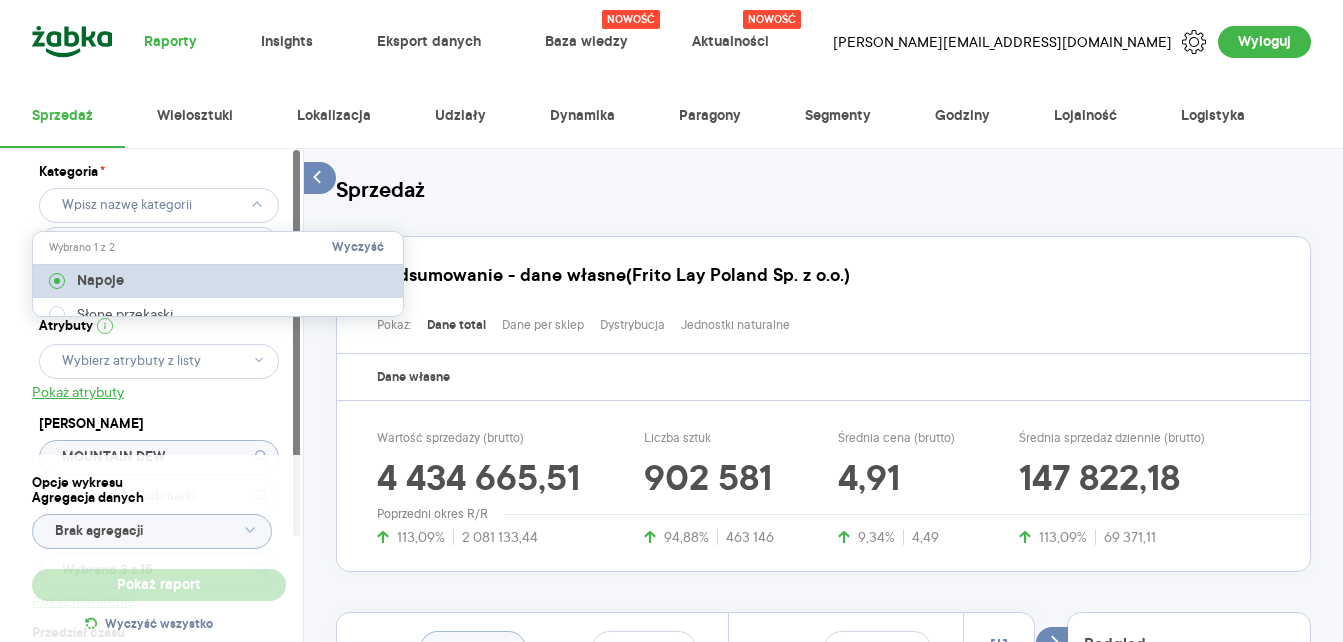 scroll, scrollTop: 0, scrollLeft: 0, axis: both 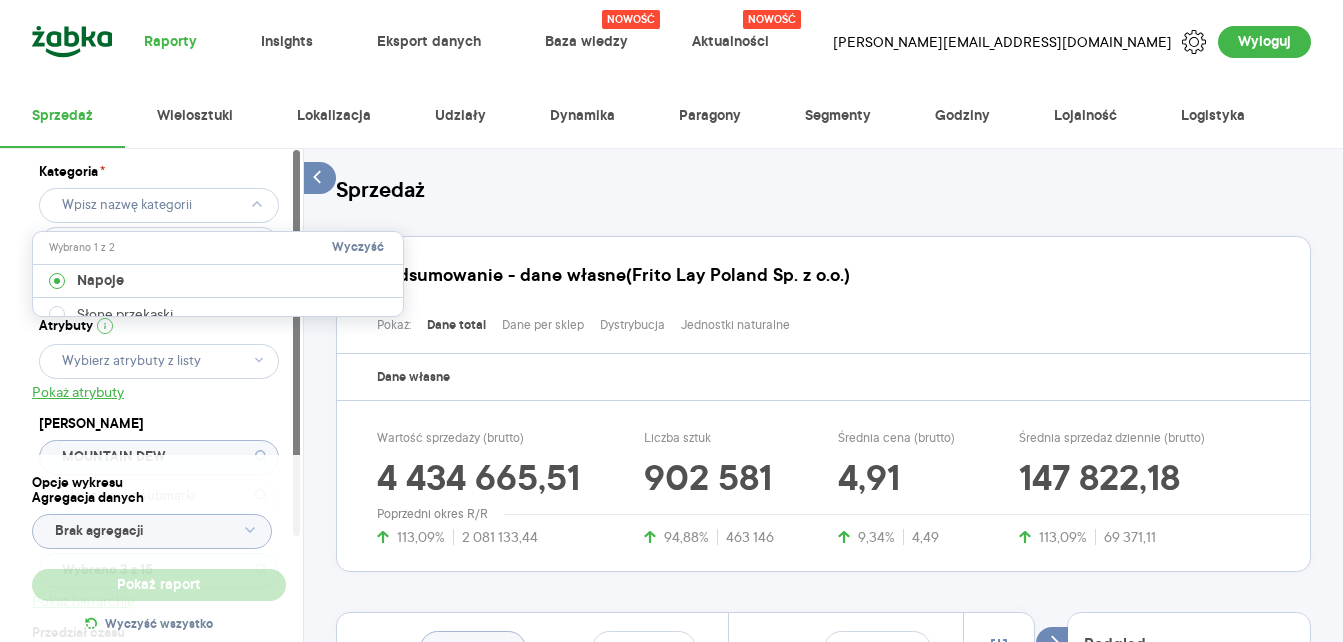 click on "Słone przekąski" at bounding box center [125, 314] 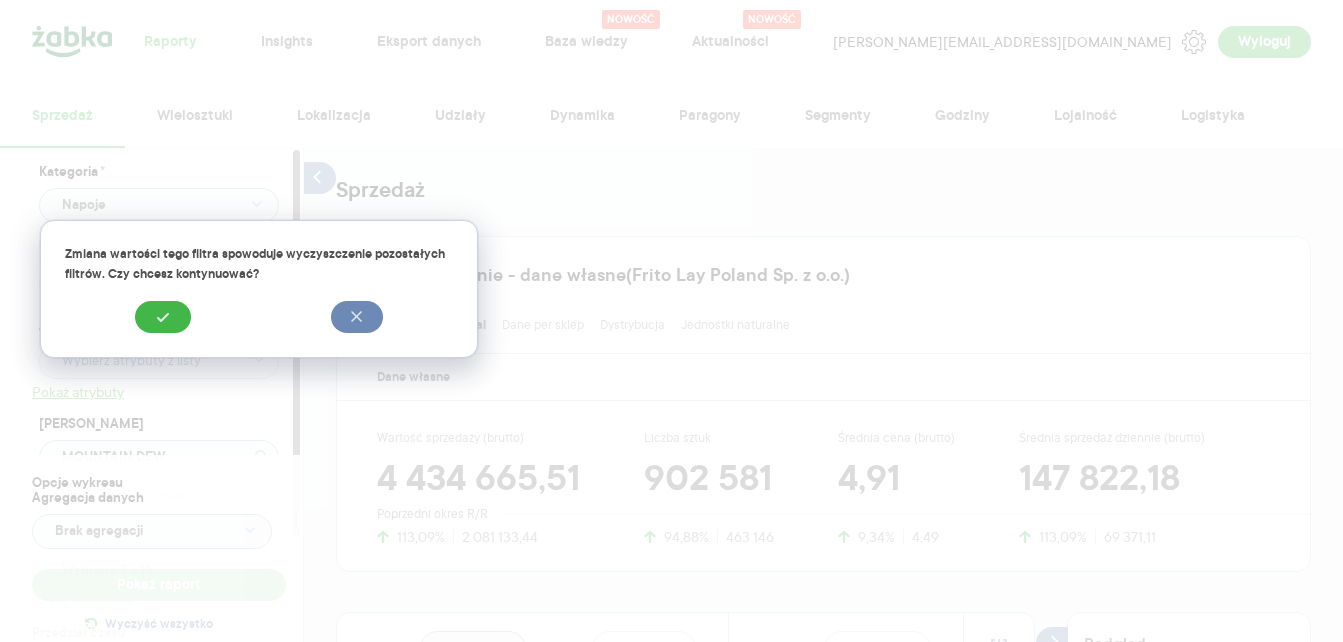 type on "Napoje" 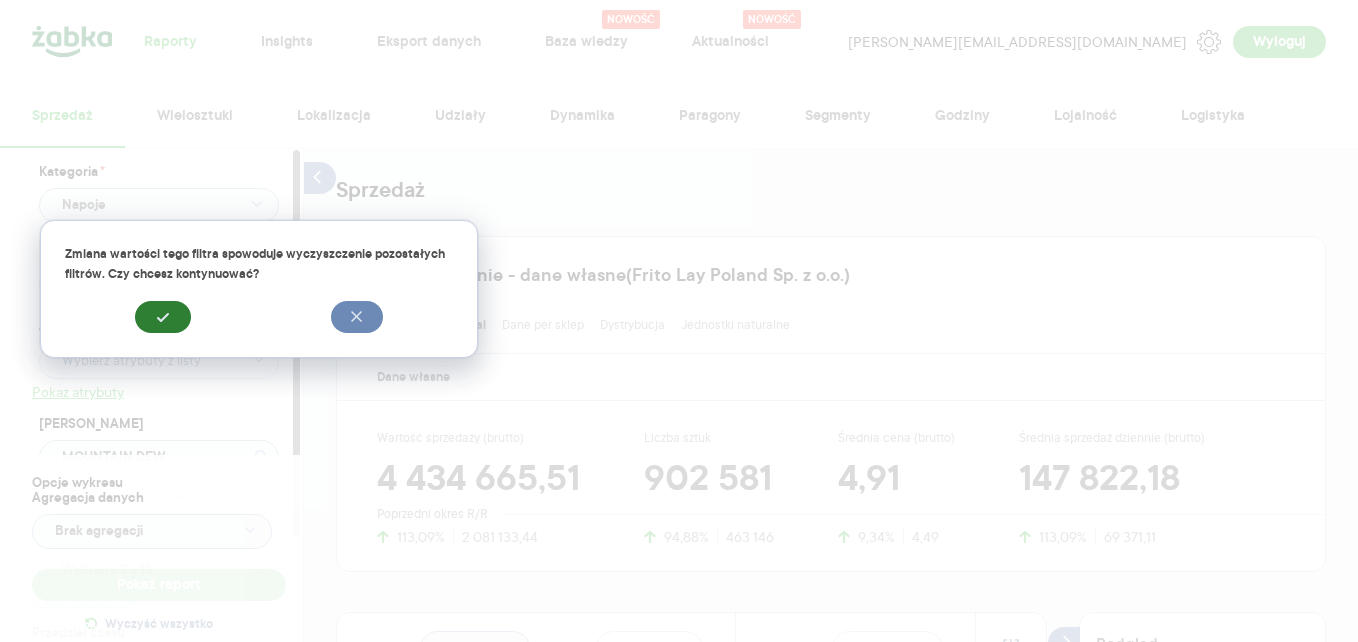 type 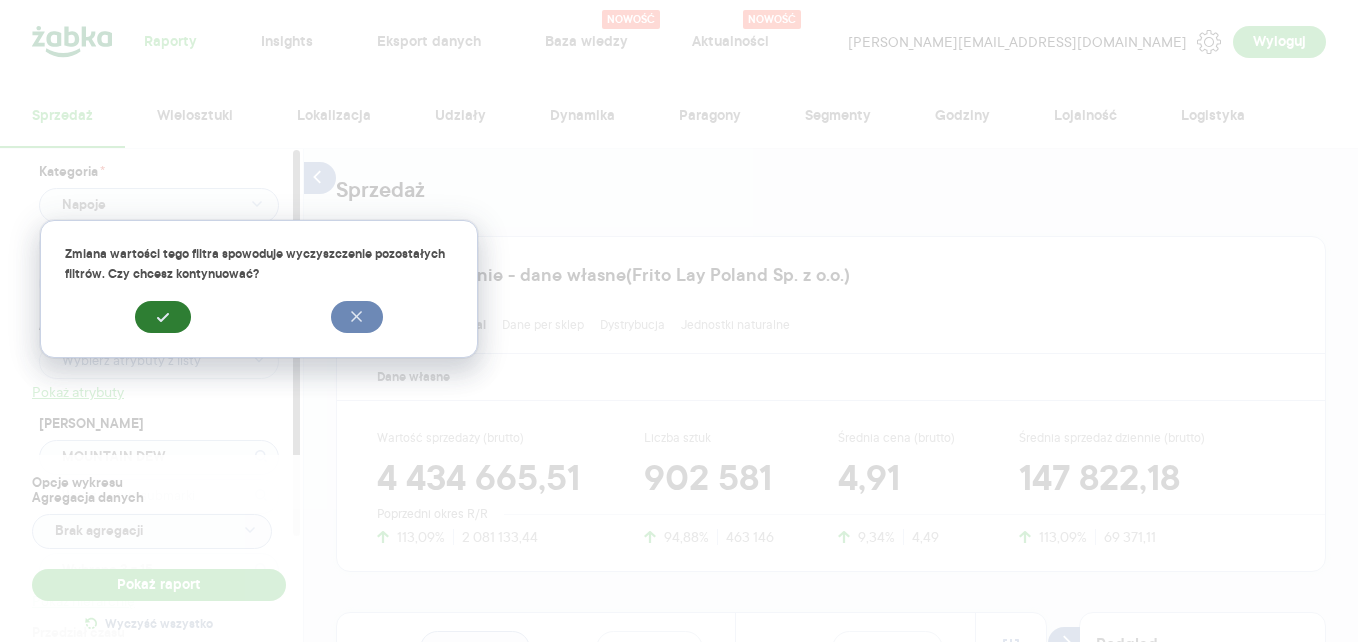 click at bounding box center (163, 317) 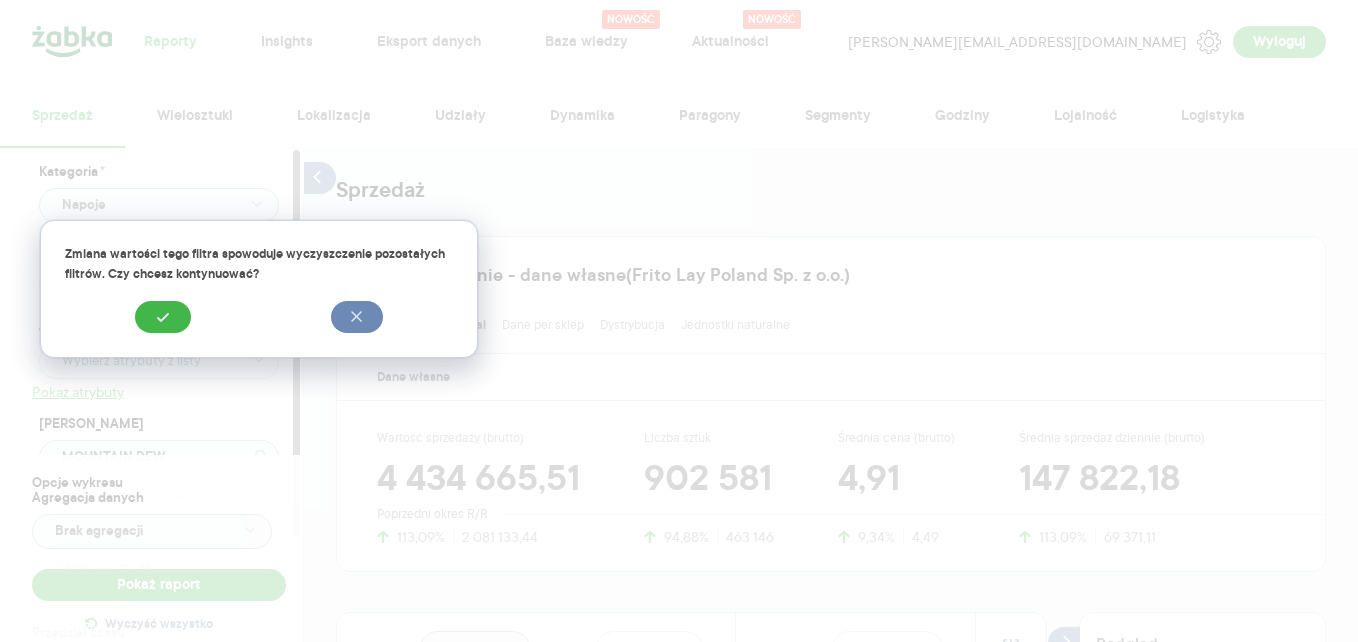 type on "Słone przekąski" 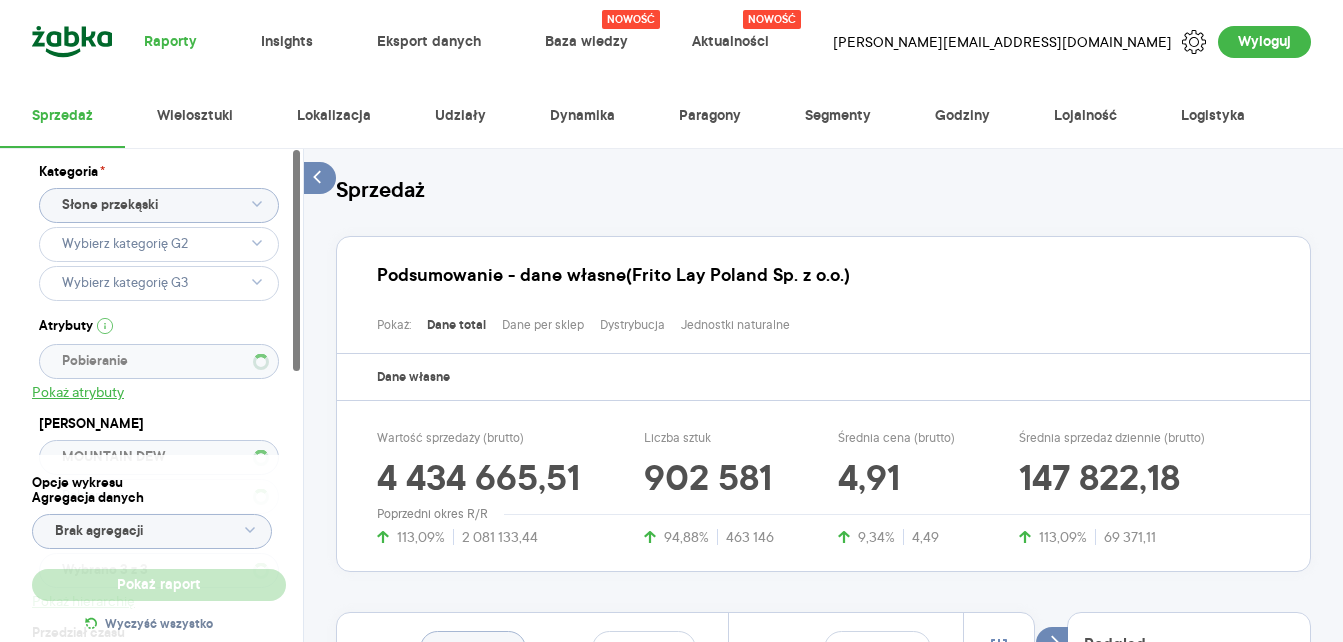 type 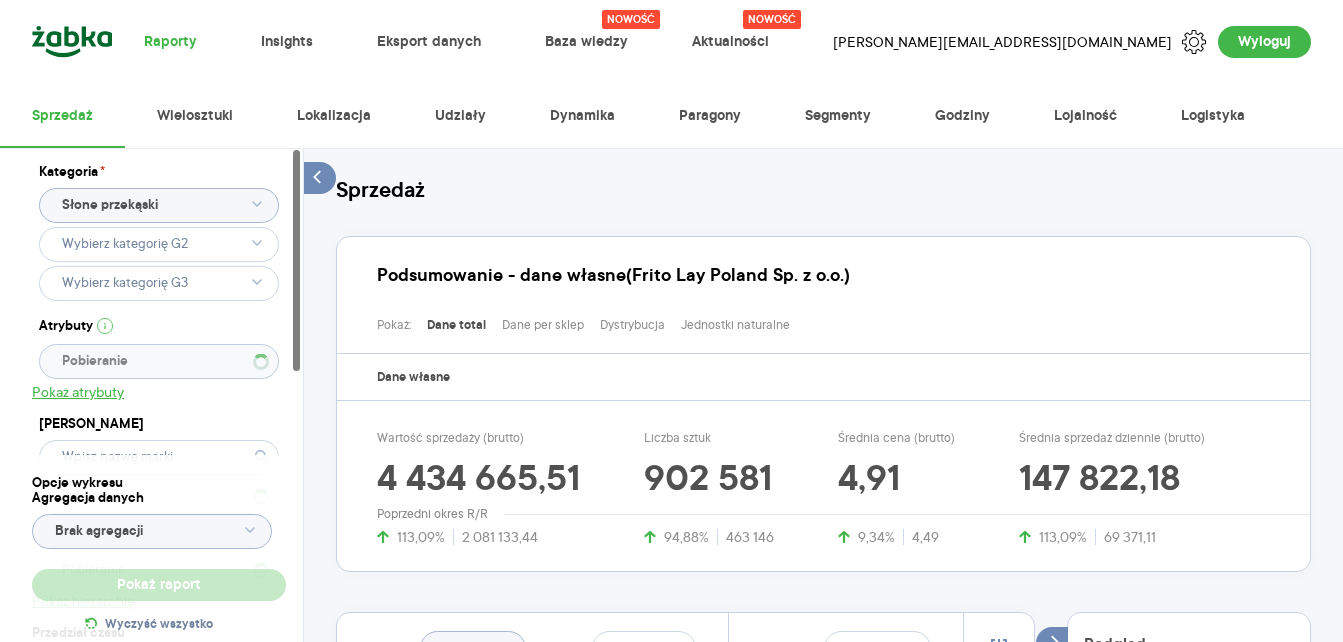 type 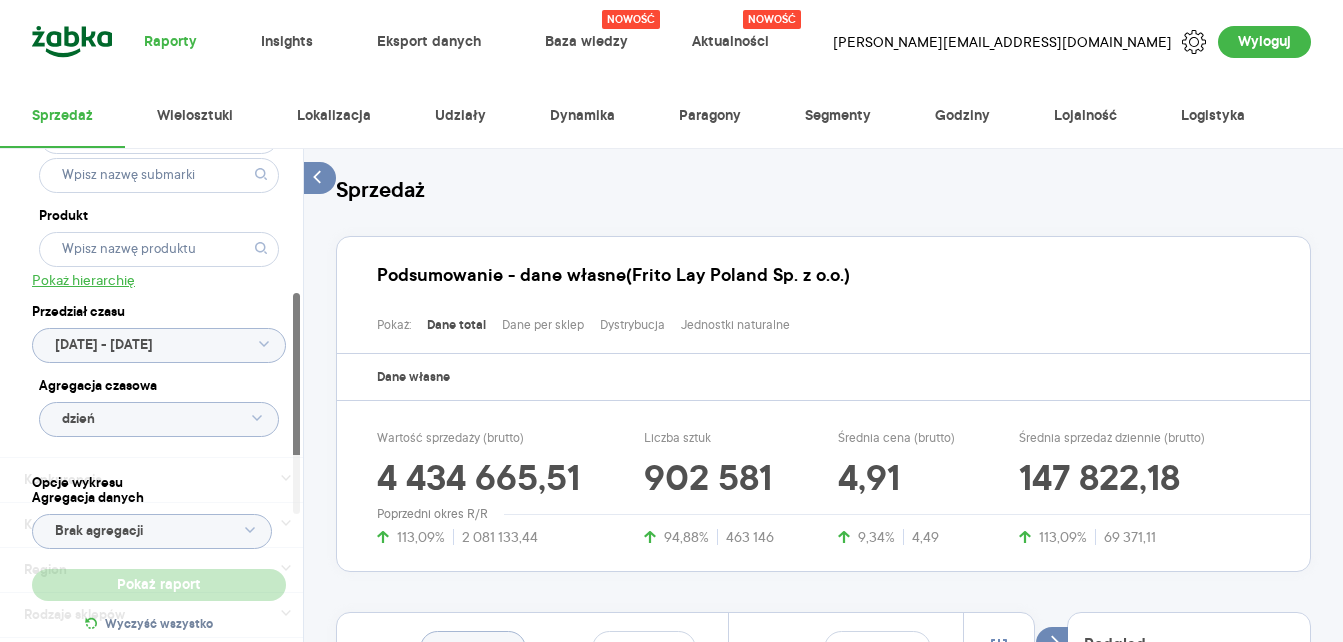 type 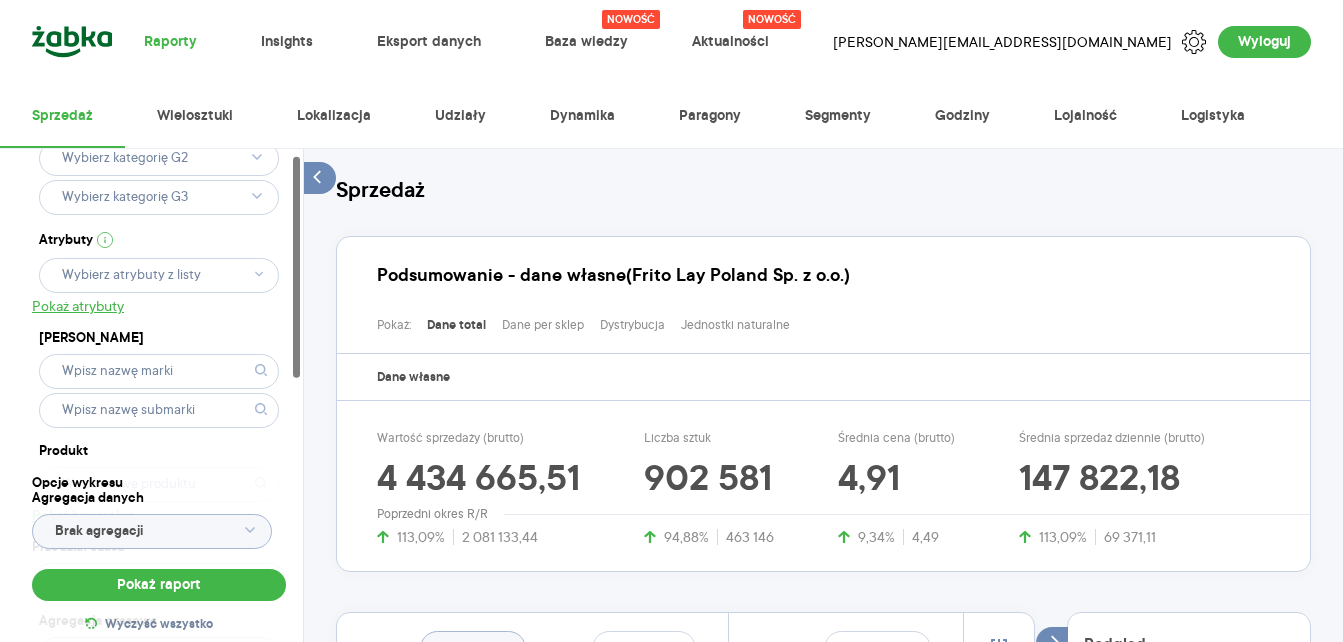 scroll, scrollTop: 0, scrollLeft: 0, axis: both 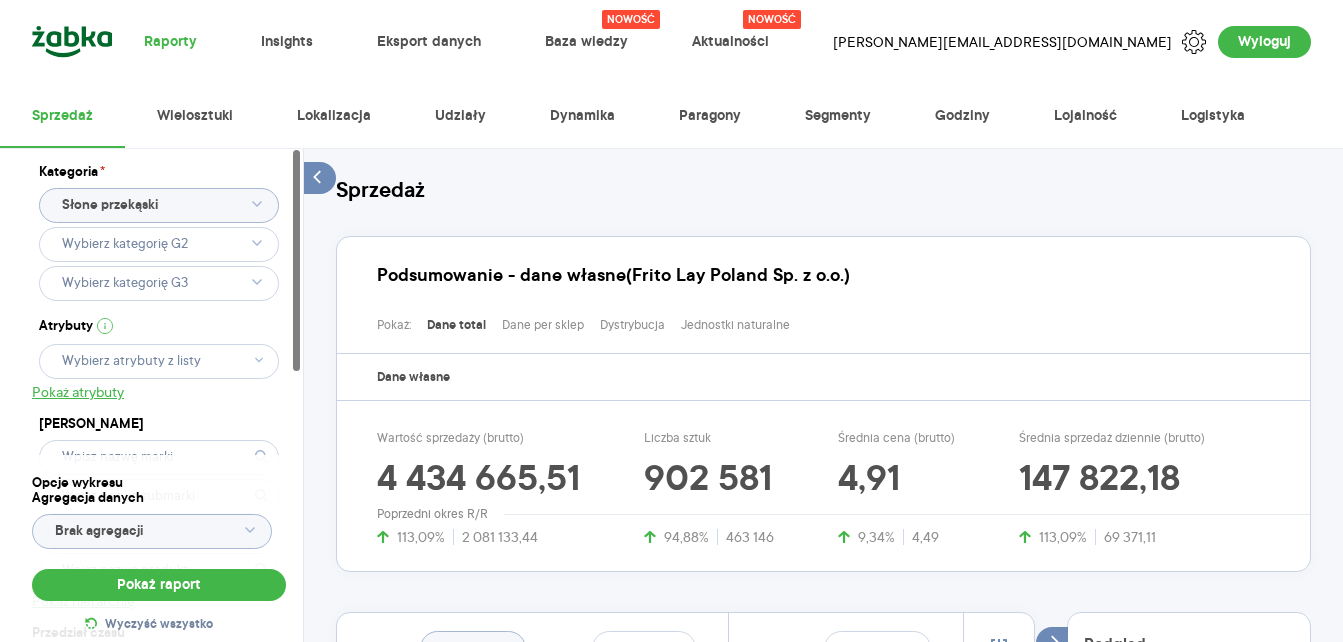 click on "Pokaż raport" at bounding box center (159, 585) 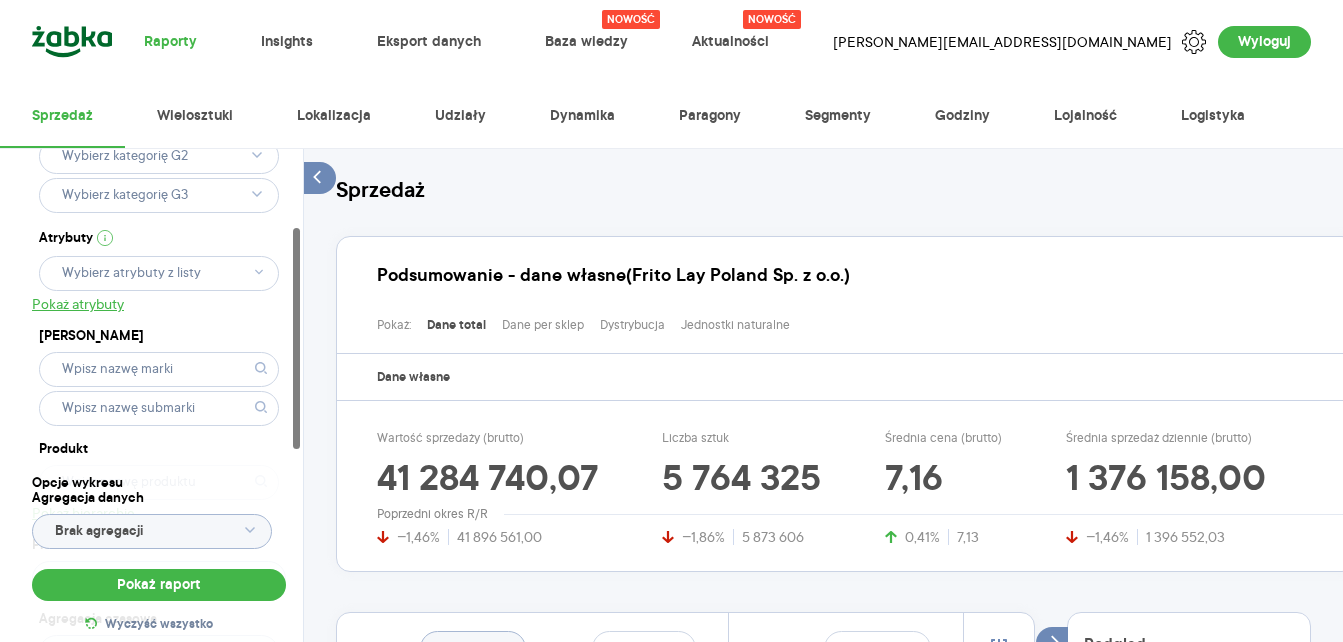scroll, scrollTop: 300, scrollLeft: 0, axis: vertical 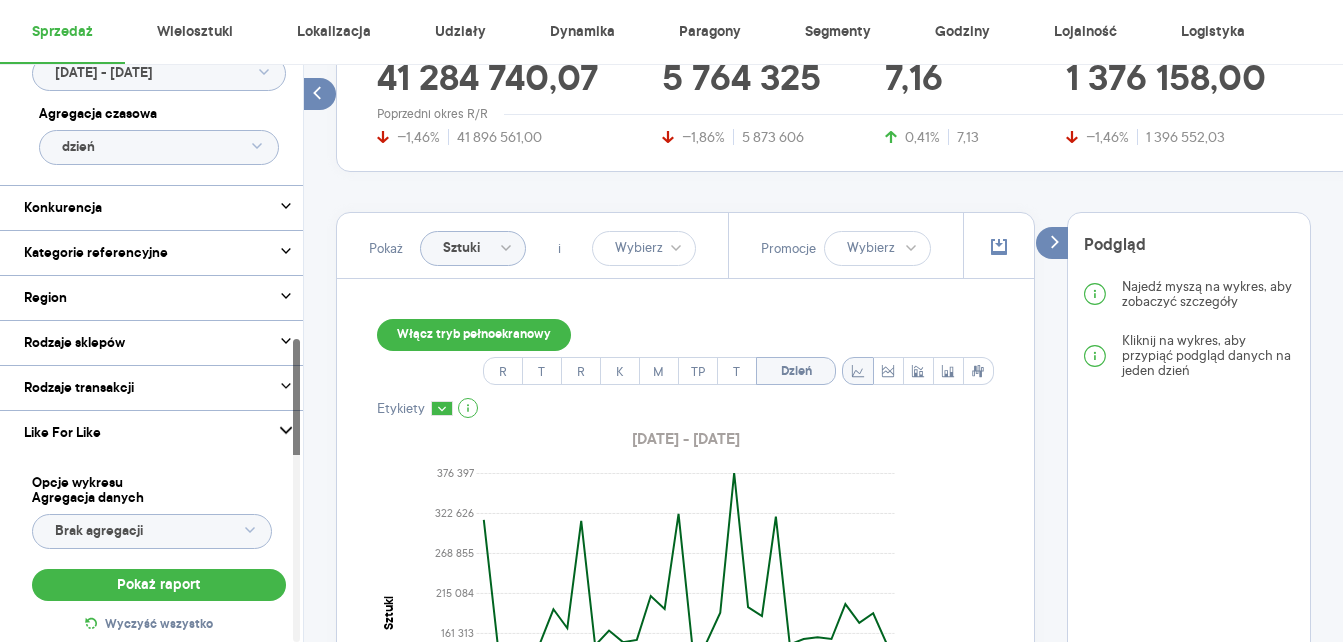 click on "Like For Like" at bounding box center (62, 433) 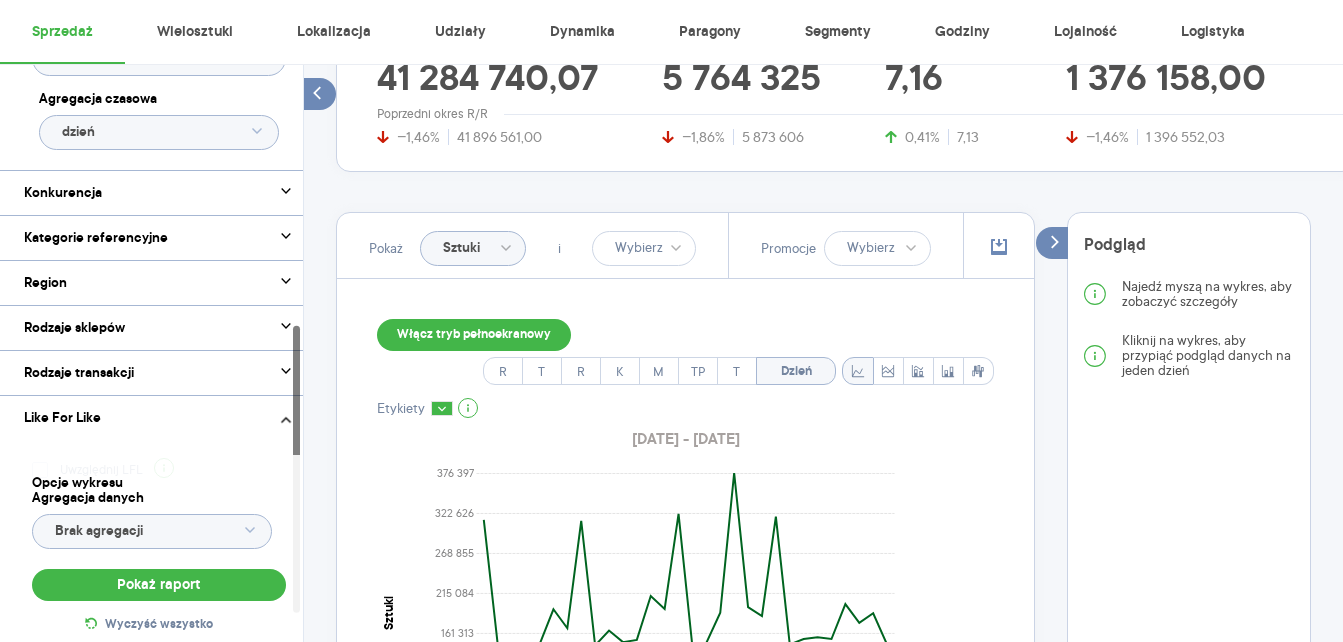scroll, scrollTop: 584, scrollLeft: 0, axis: vertical 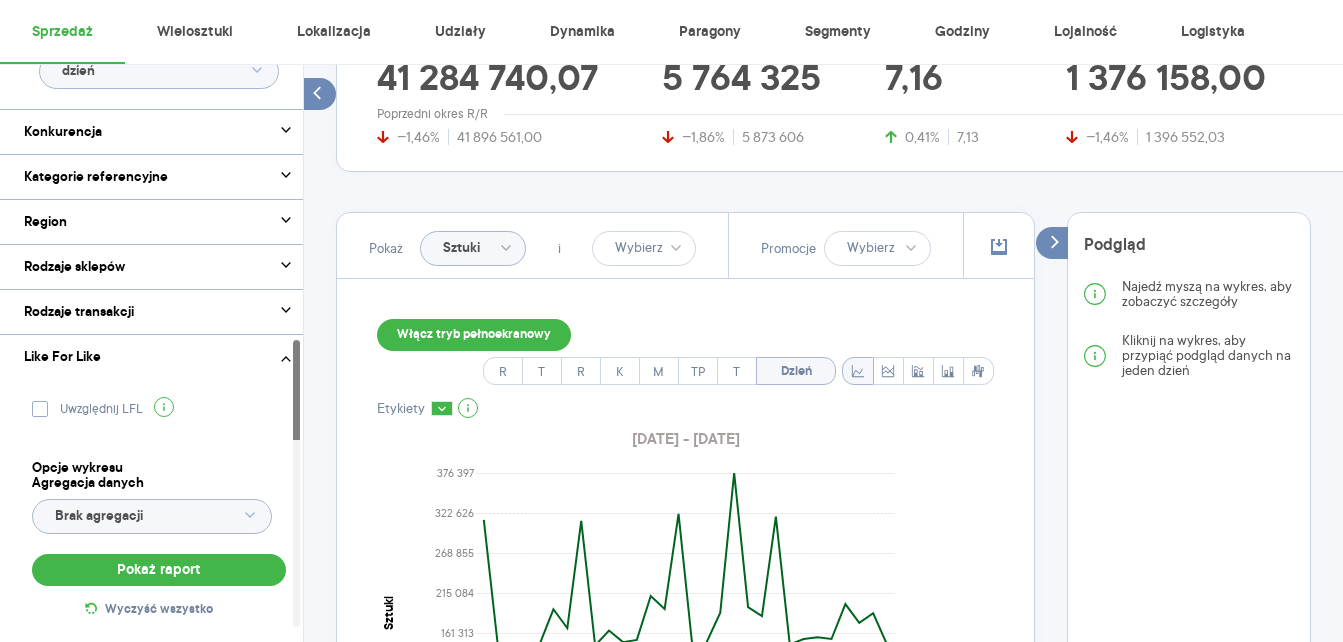 click 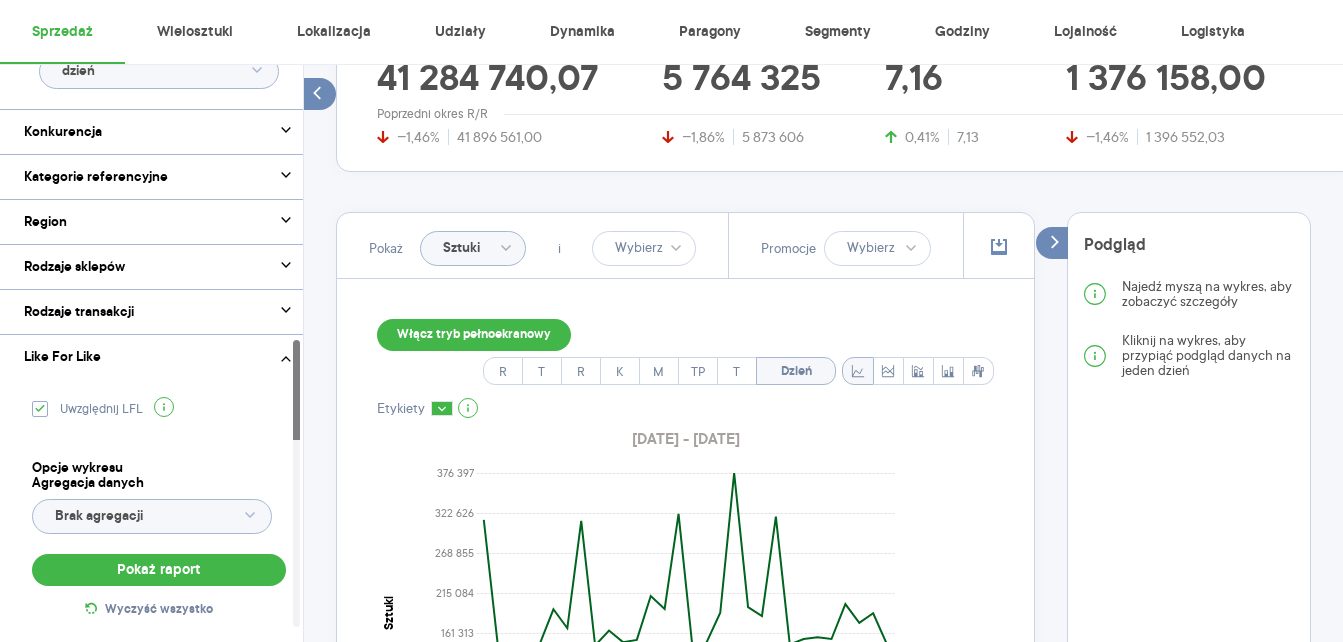checkbox on "true" 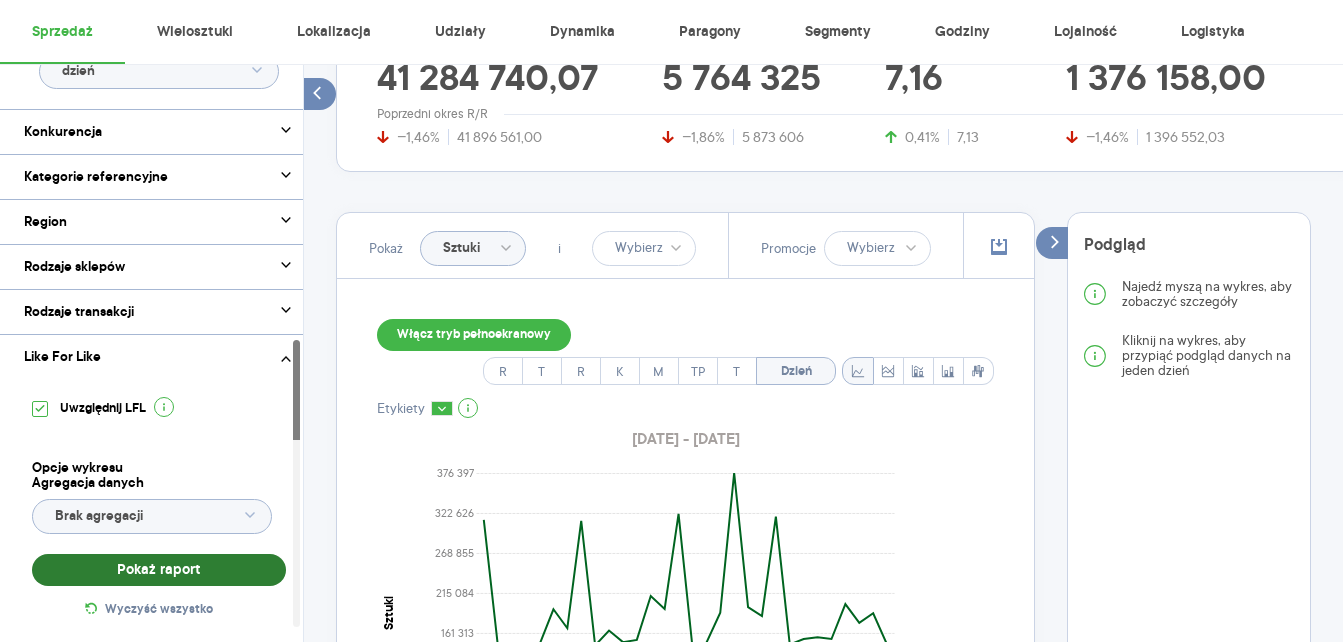 click on "Pokaż raport" at bounding box center [159, 570] 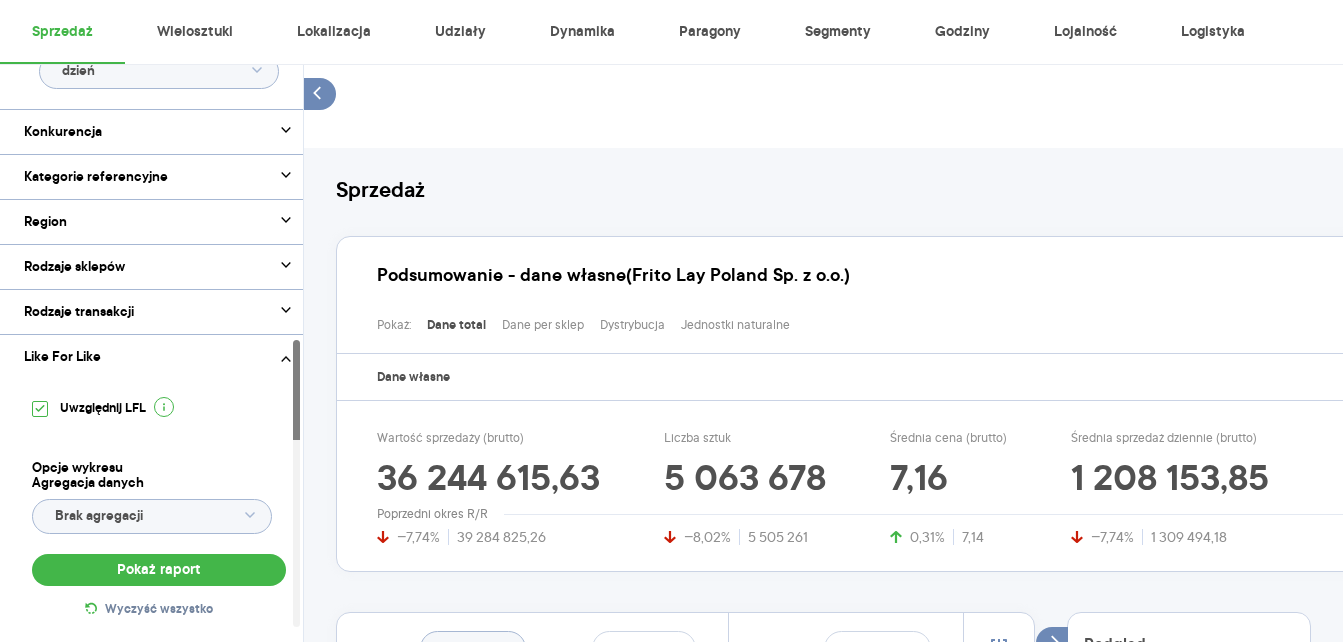 scroll, scrollTop: 200, scrollLeft: 0, axis: vertical 